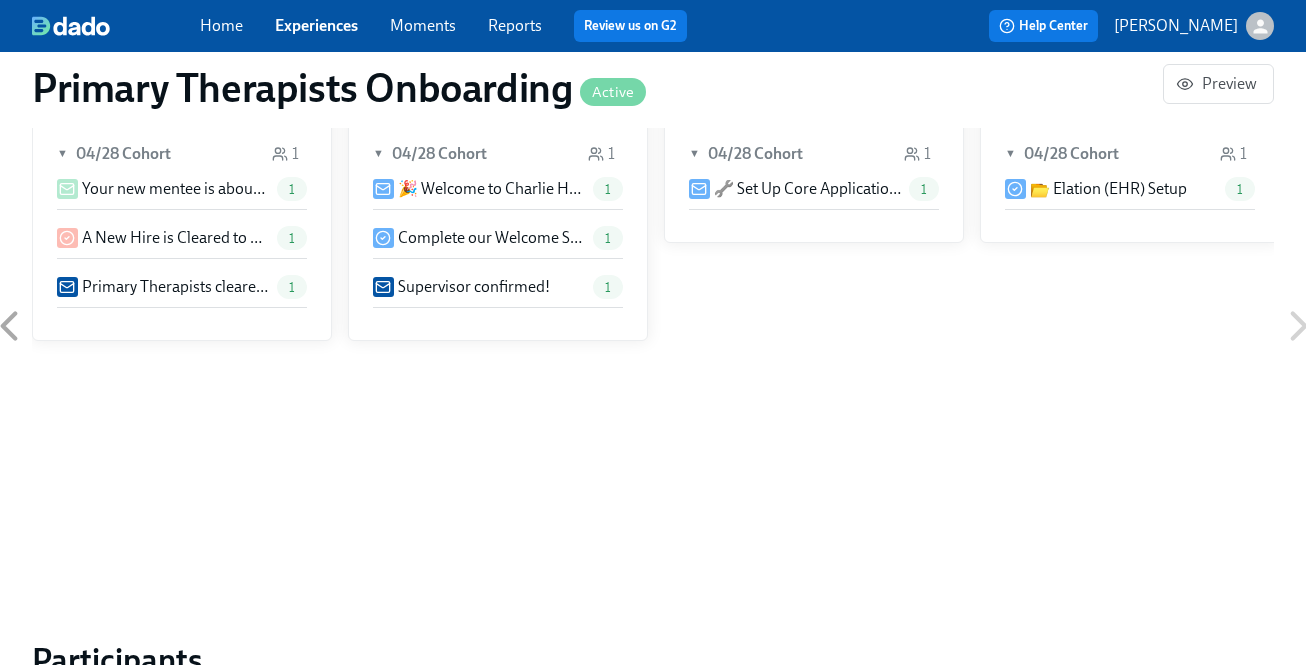 scroll, scrollTop: 2132, scrollLeft: 0, axis: vertical 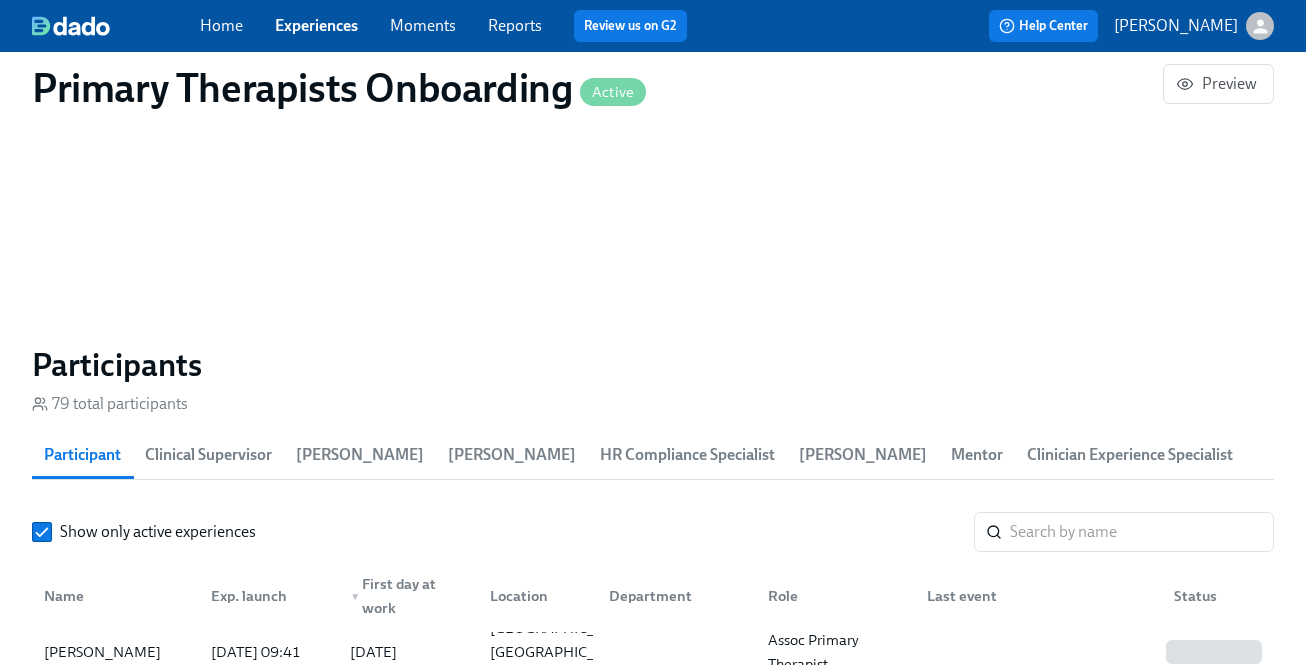click on "HR Compliance Specialist" at bounding box center (687, 455) 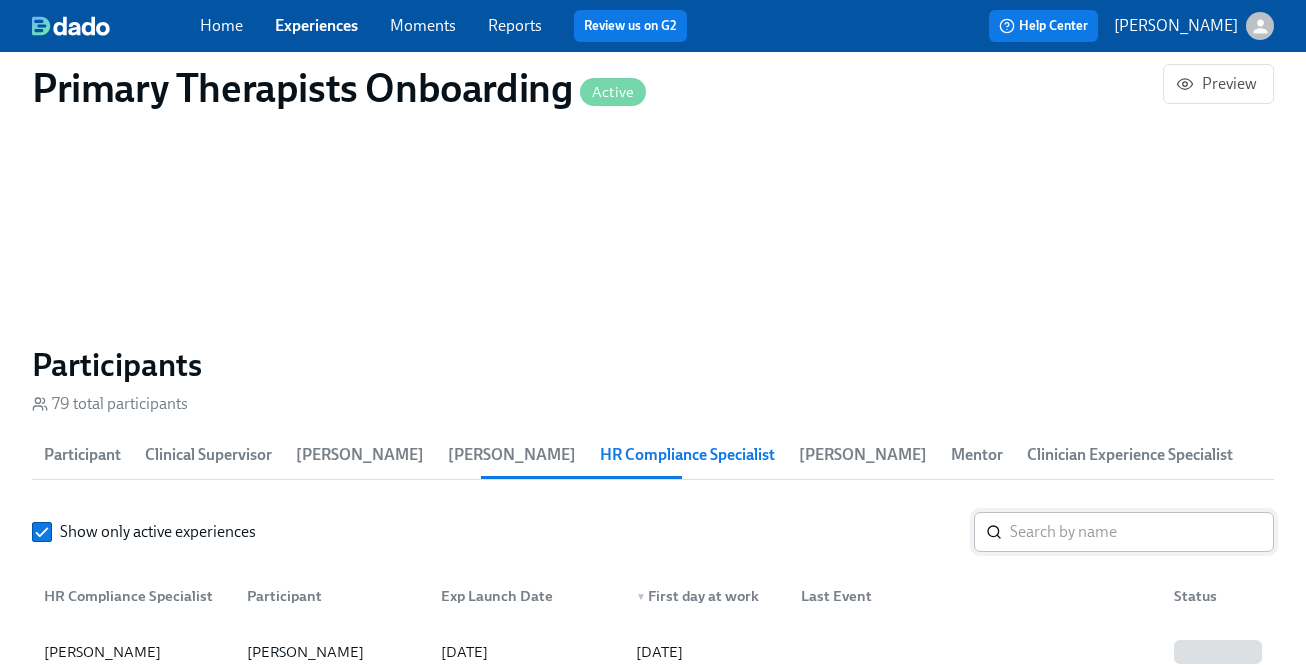 scroll, scrollTop: 1914, scrollLeft: 0, axis: vertical 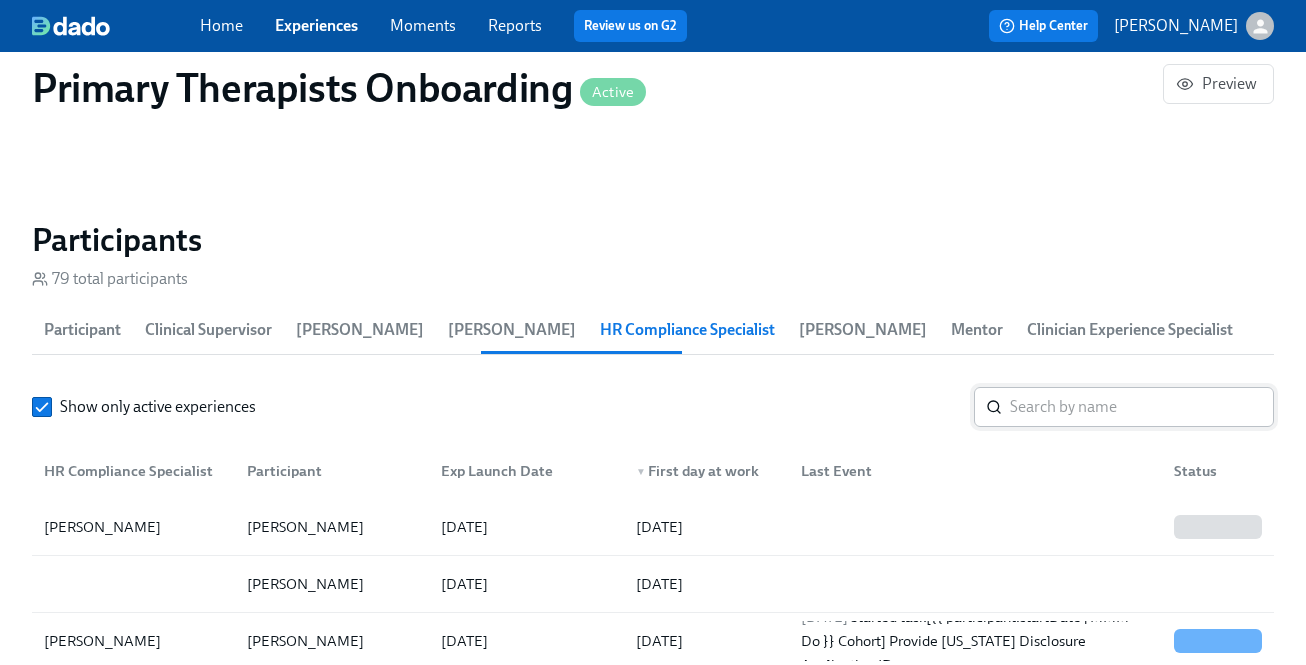 click at bounding box center [1142, 407] 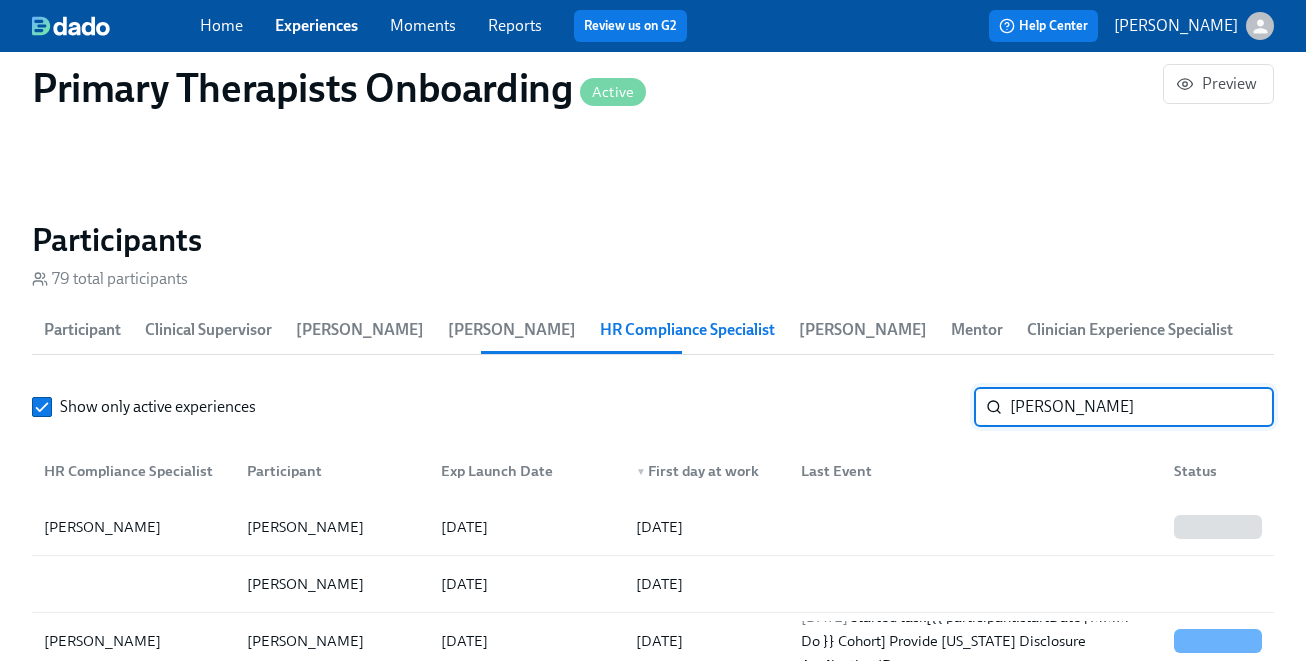 type on "kristy" 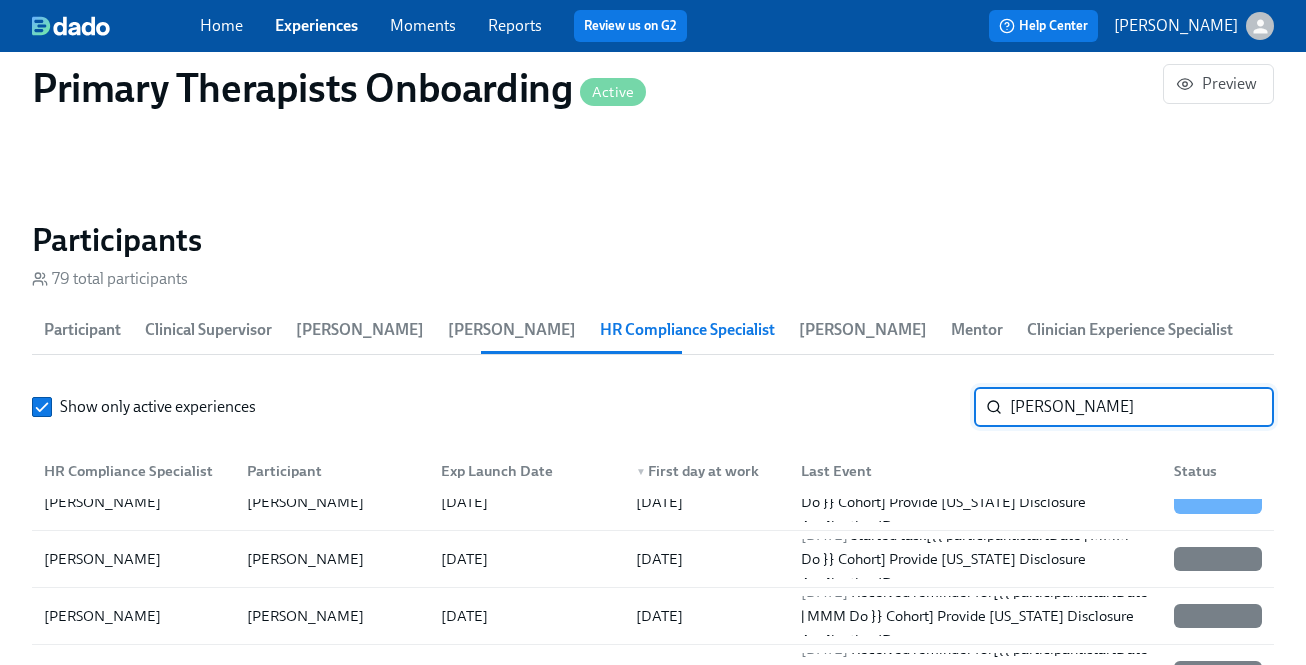 scroll, scrollTop: 0, scrollLeft: 0, axis: both 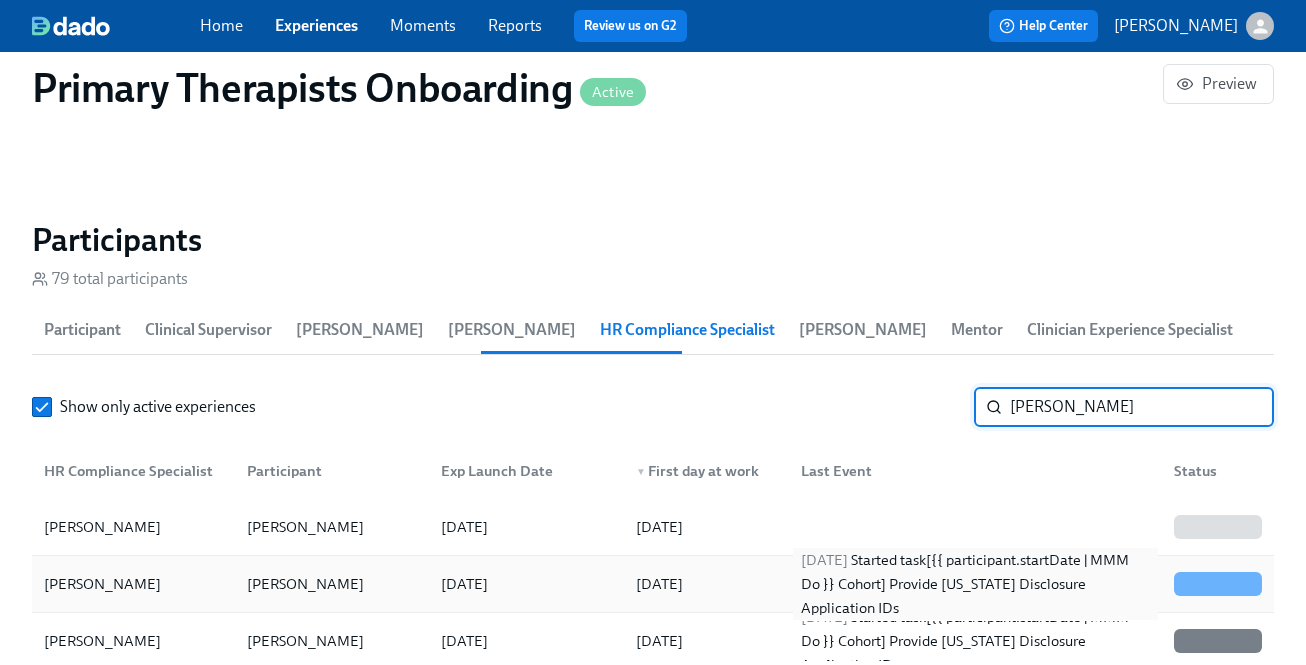 click on "2025/07/23   Started task  [{{ participant.startDate | MMM Do }} Cohort] Provide Utah Disclosure Application IDs" at bounding box center [975, 584] 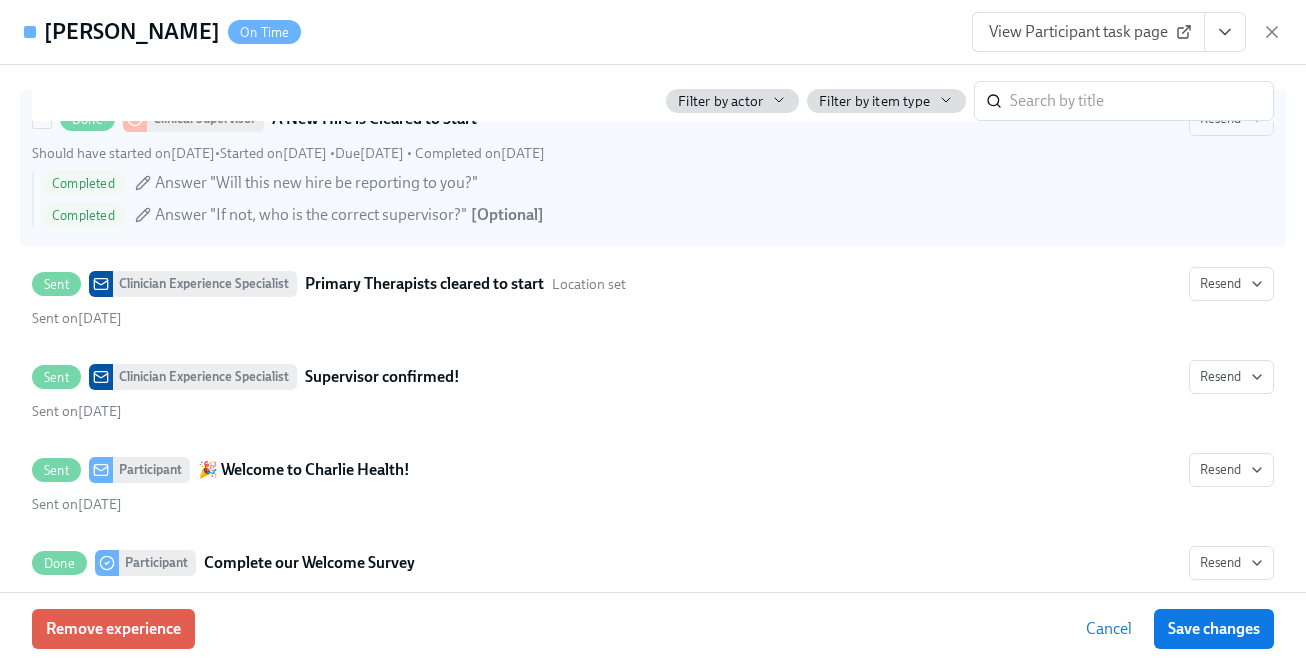 scroll, scrollTop: 1281, scrollLeft: 0, axis: vertical 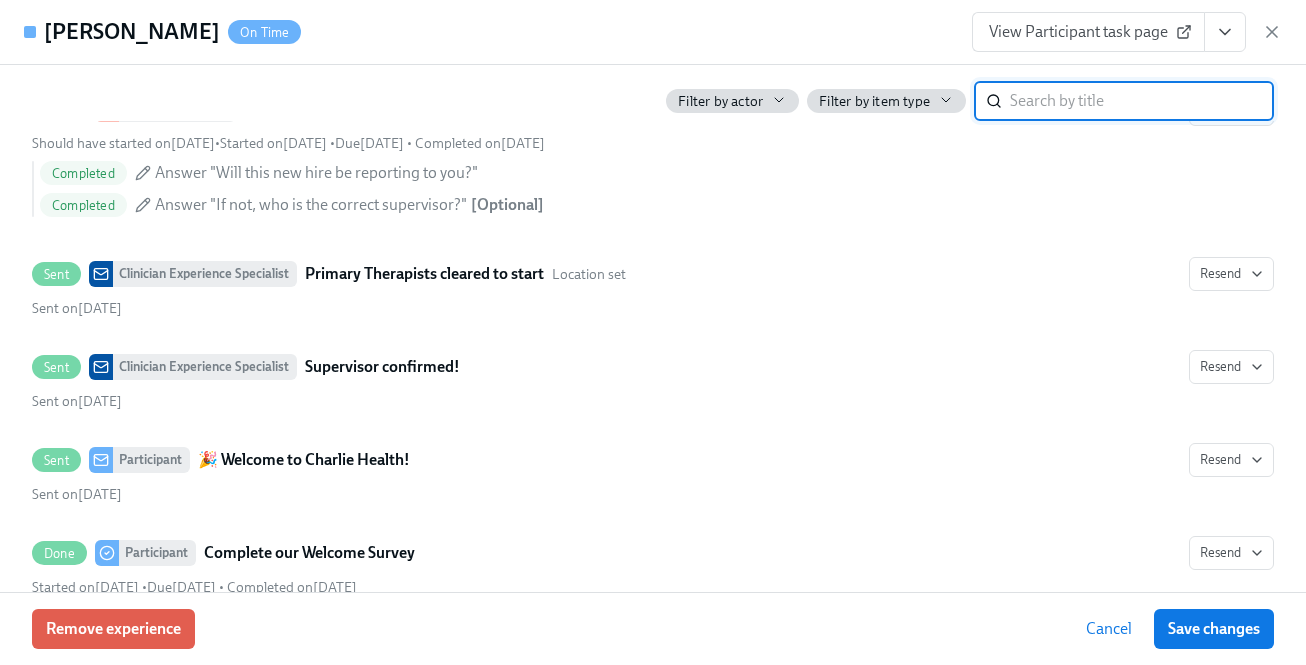 click at bounding box center (1142, 101) 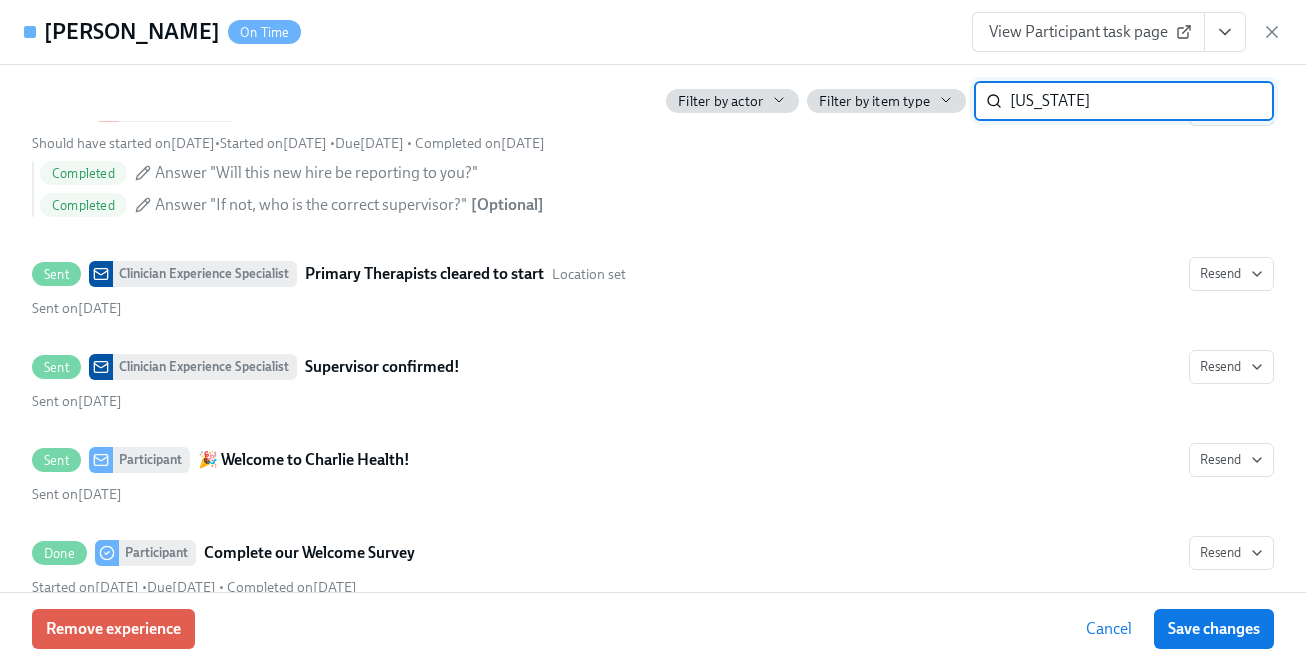type on "utah" 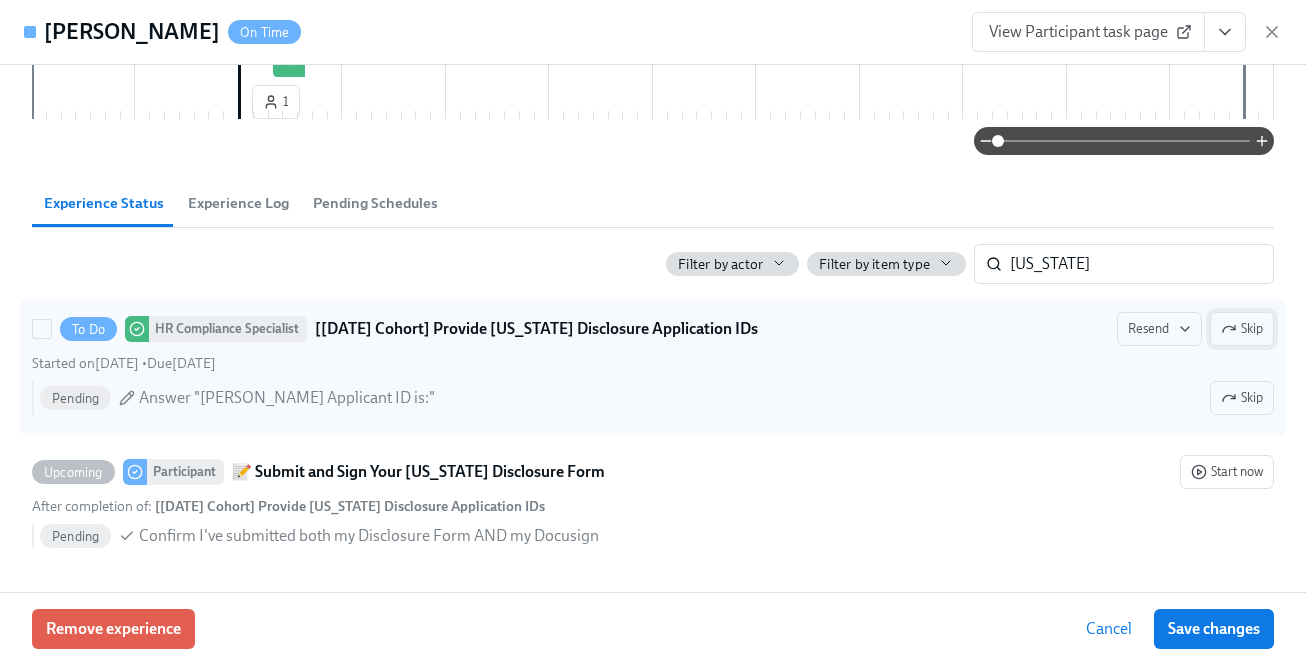 click on "Skip" at bounding box center (1242, 329) 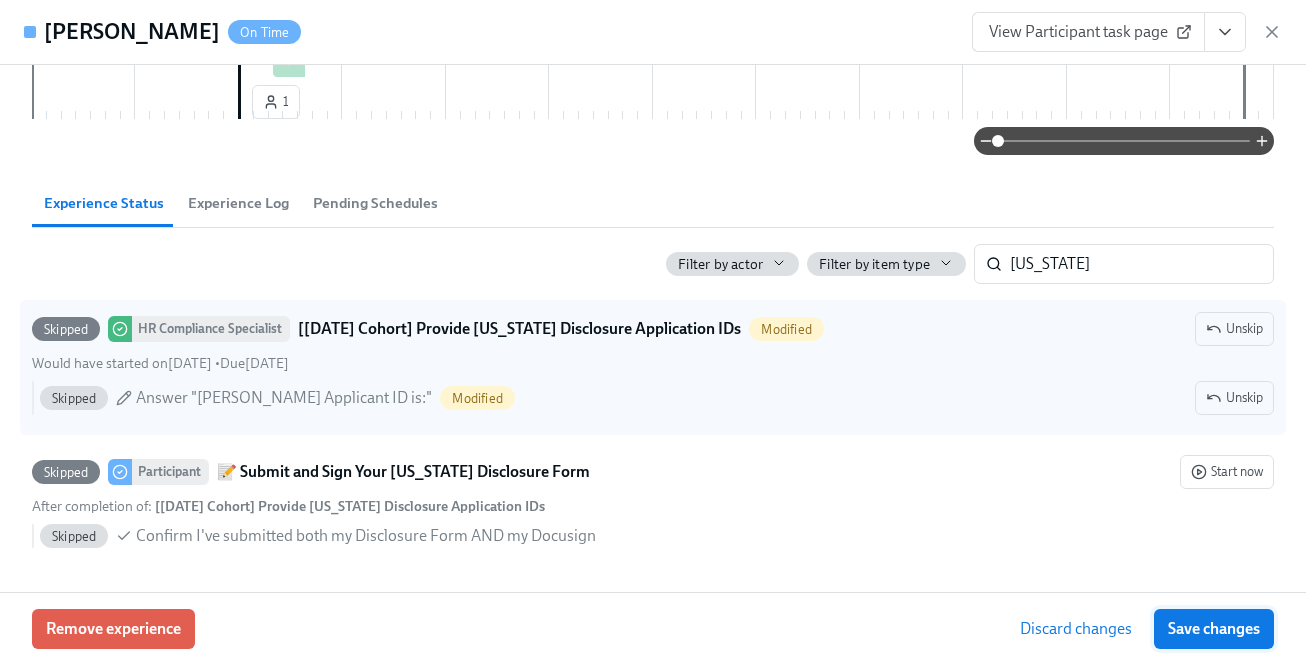 click on "Save changes" at bounding box center [1214, 629] 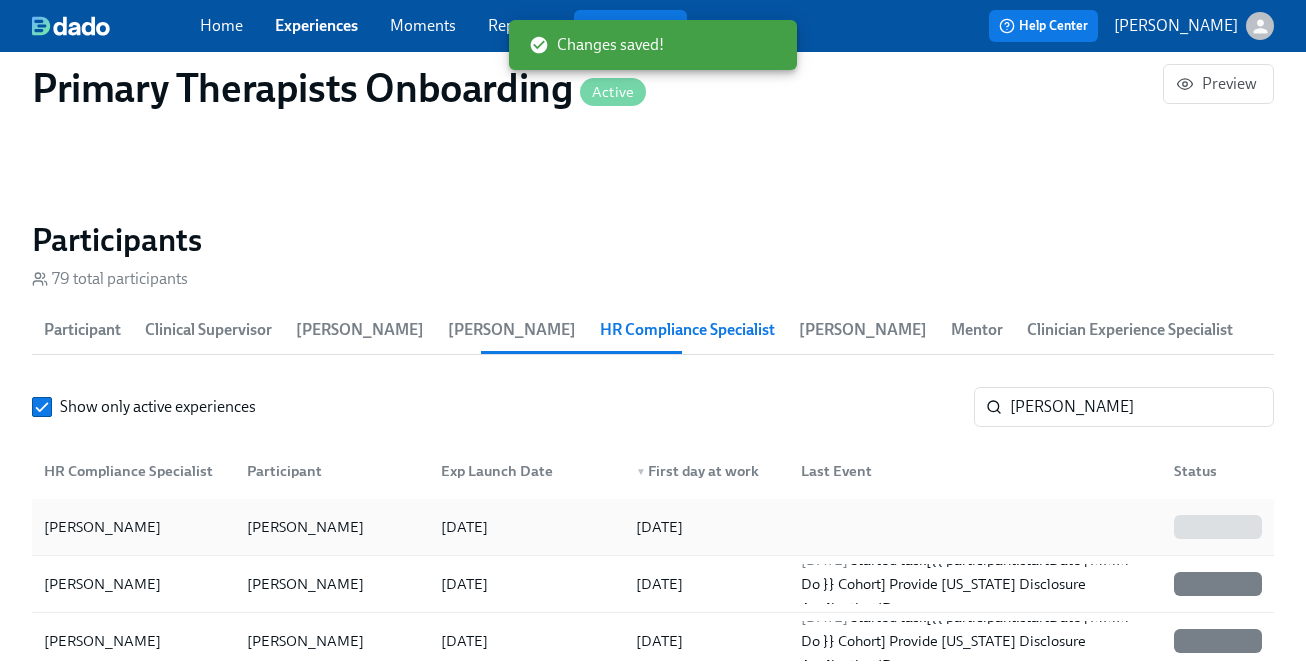 click at bounding box center (971, 527) 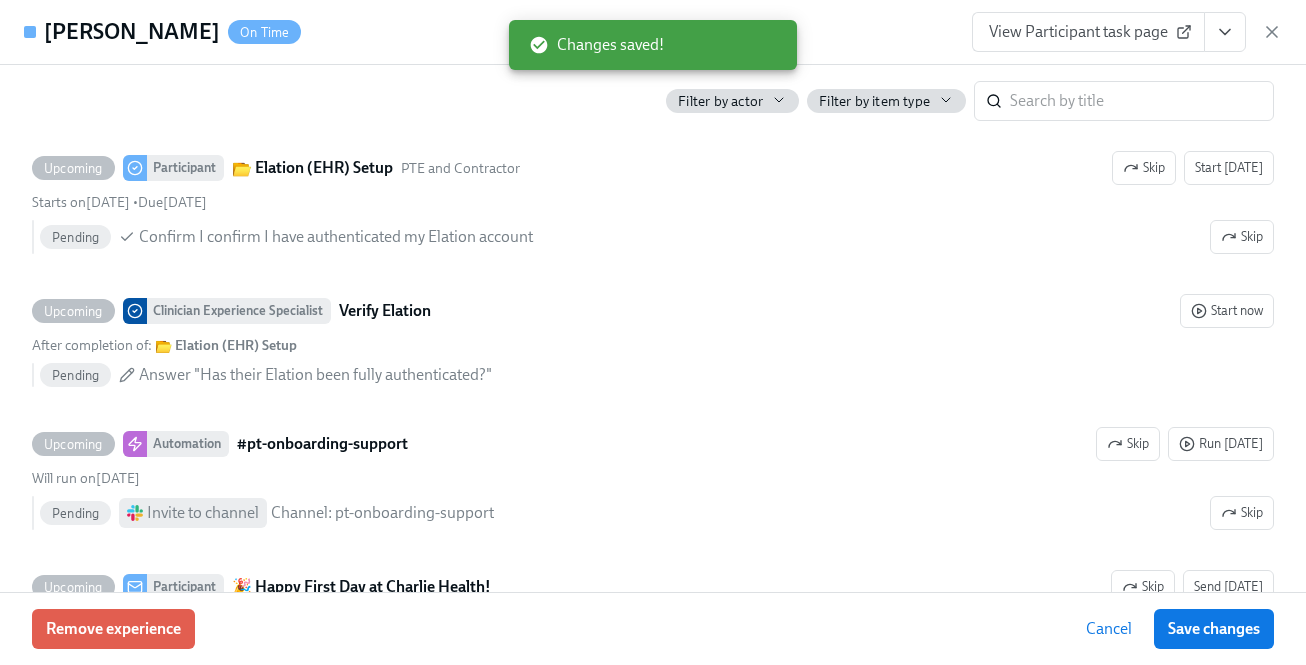 scroll, scrollTop: 1726, scrollLeft: 0, axis: vertical 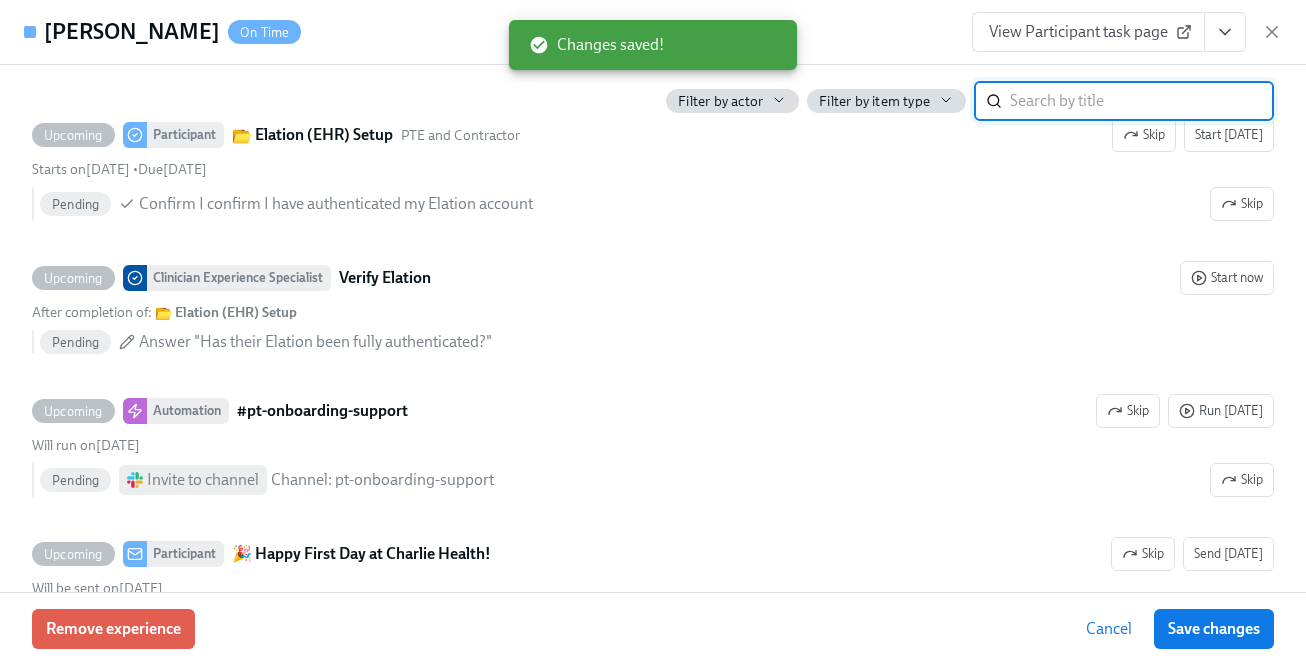 click at bounding box center [1142, 101] 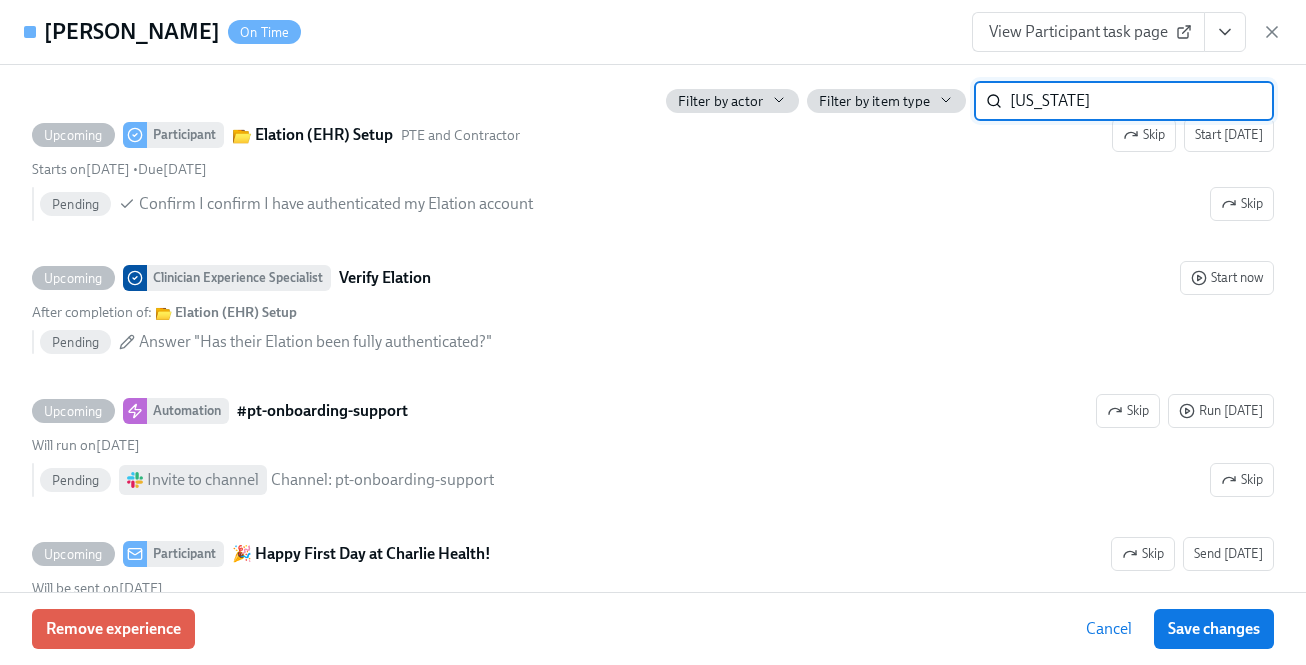 type on "utah" 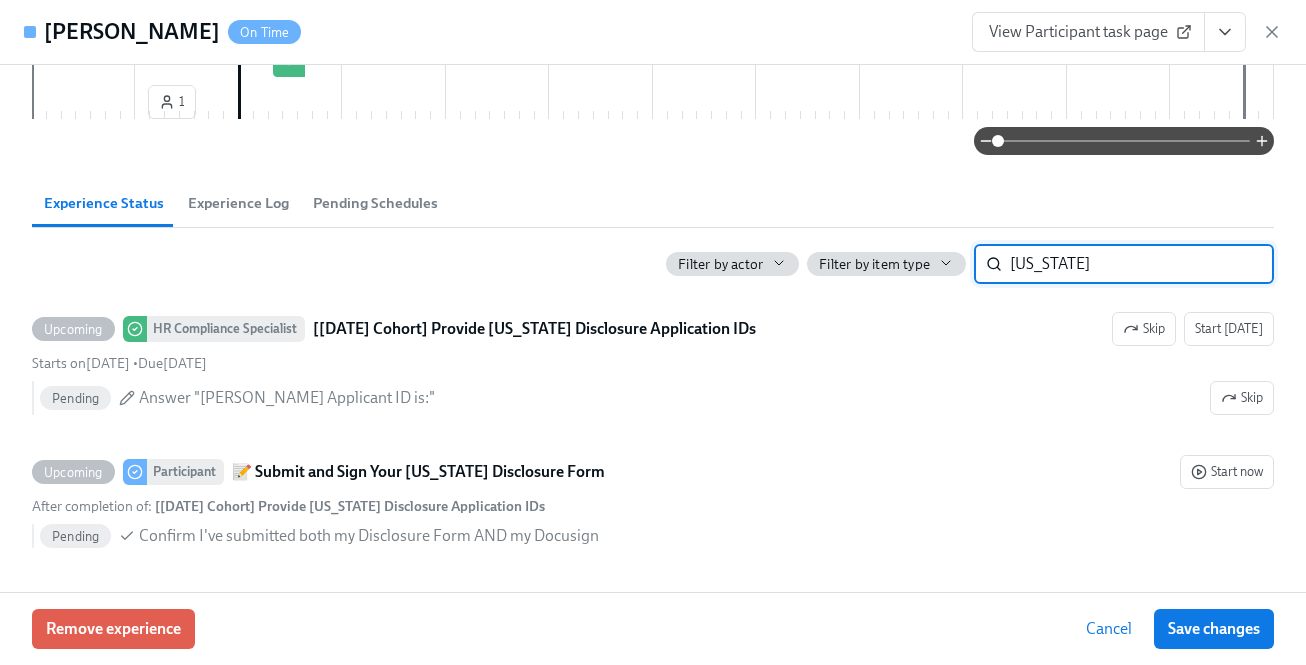 scroll, scrollTop: 864, scrollLeft: 0, axis: vertical 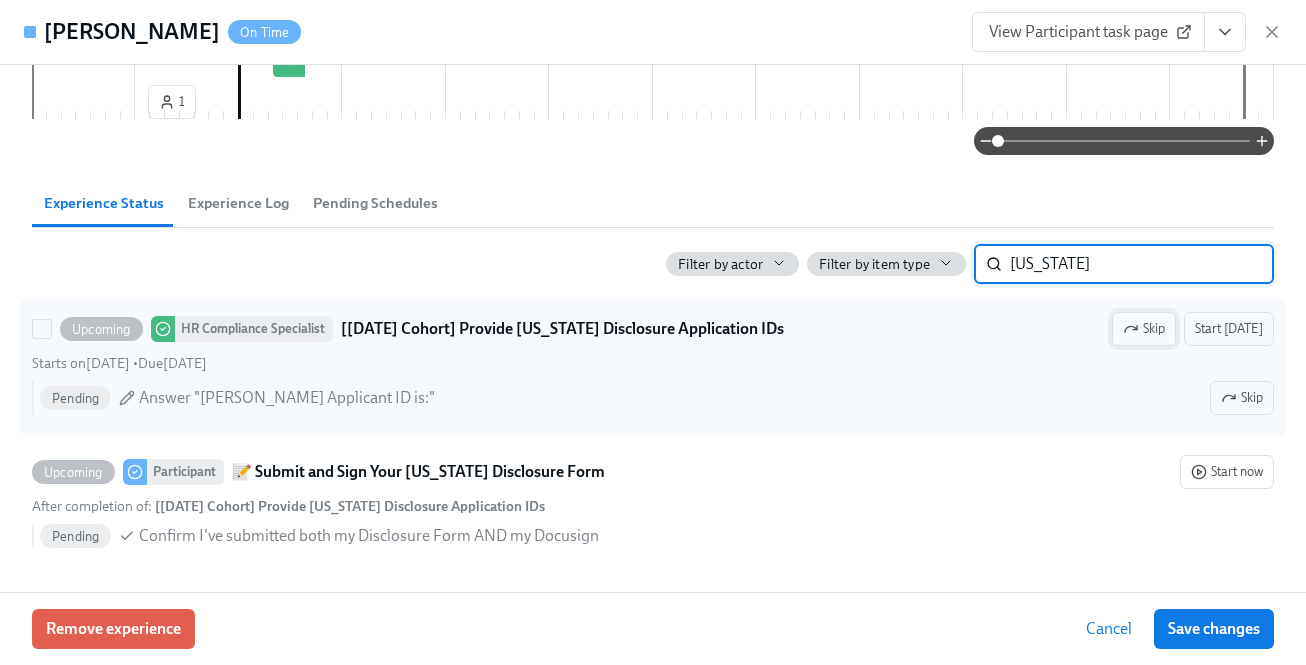 click on "Skip" at bounding box center (1144, 329) 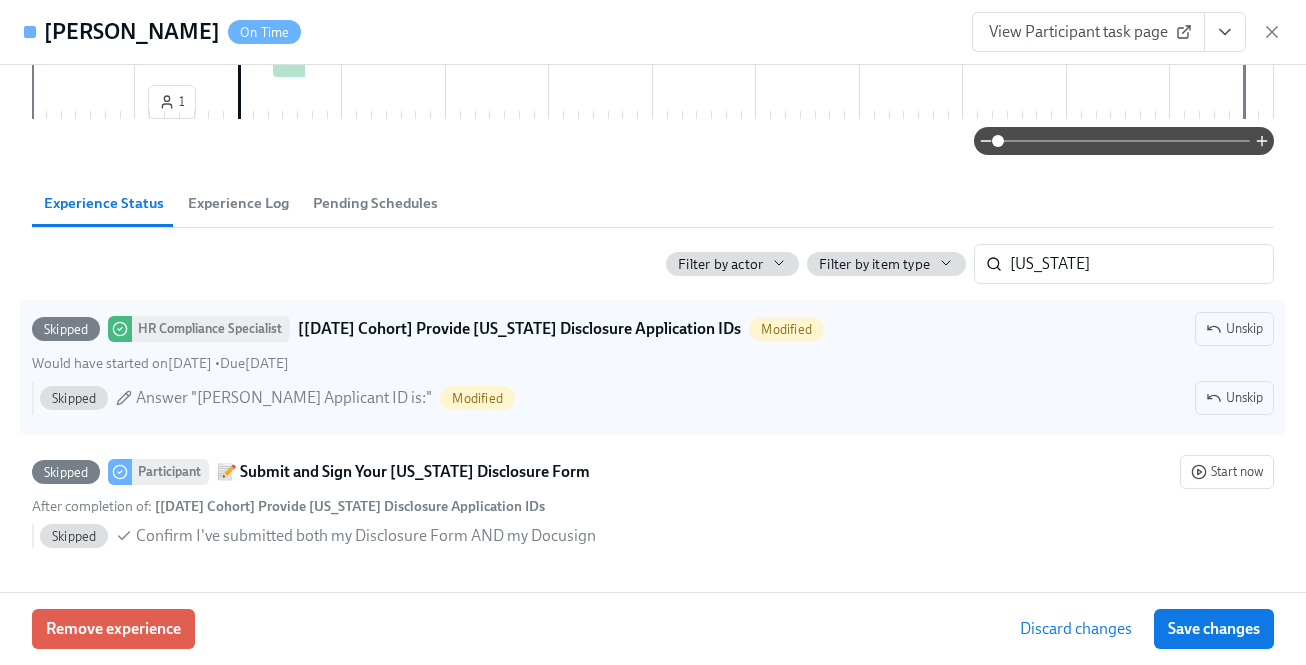 drag, startPoint x: 1220, startPoint y: 622, endPoint x: 440, endPoint y: 27, distance: 981.0326 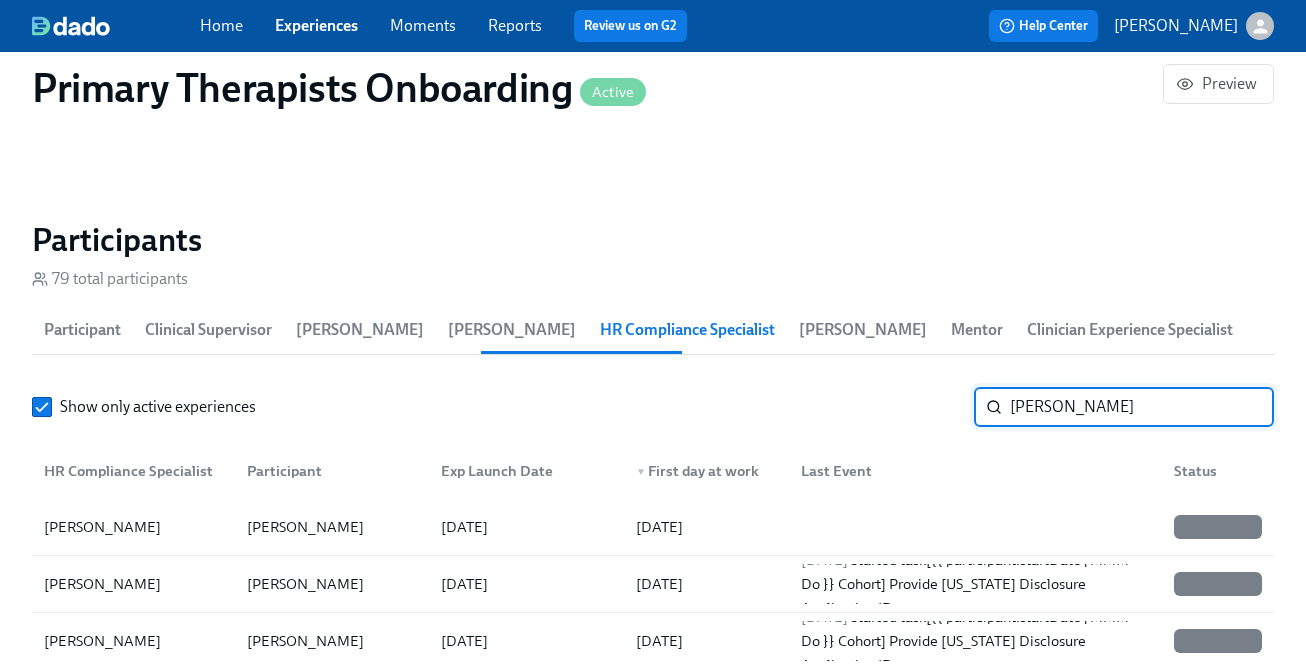 click on "kristy" at bounding box center [1142, 407] 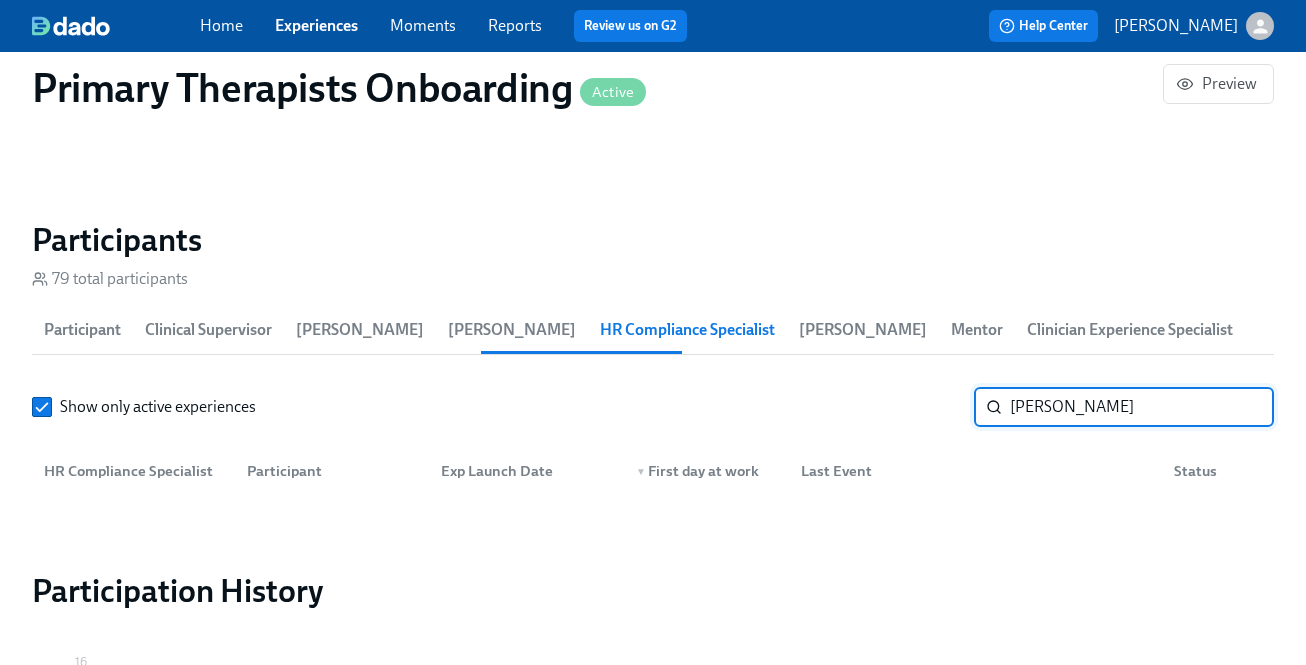 click on "Experiences" at bounding box center (316, 25) 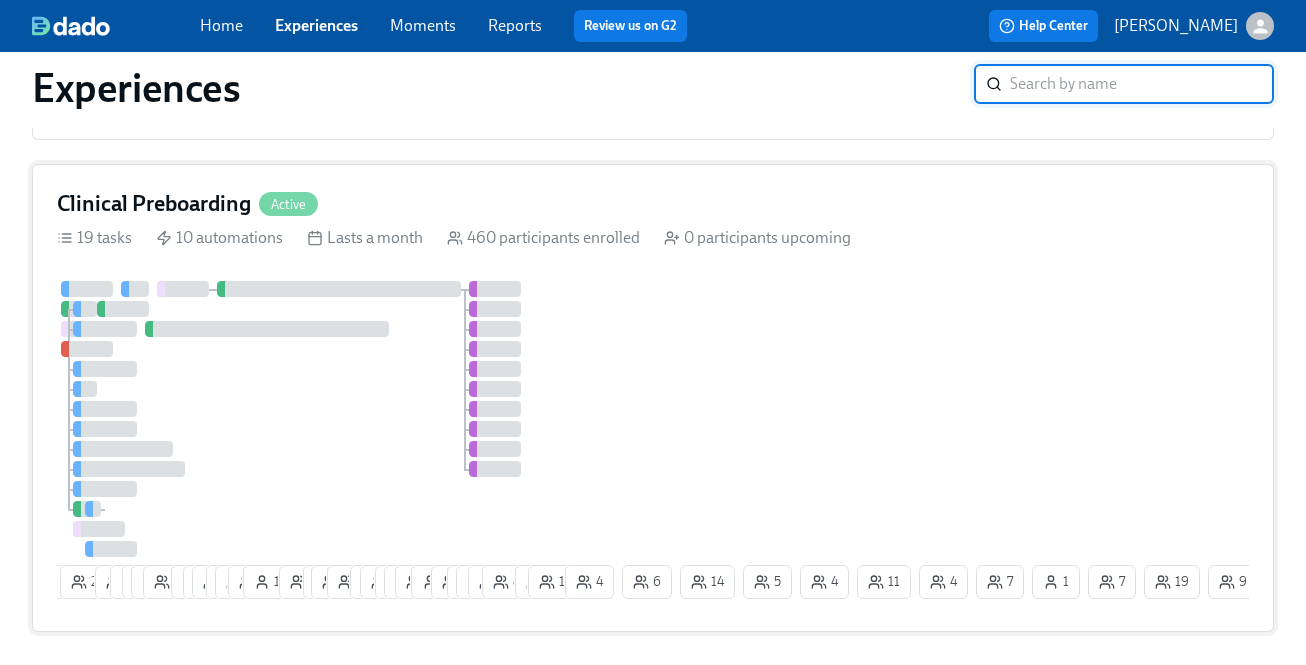 scroll, scrollTop: 3164, scrollLeft: 0, axis: vertical 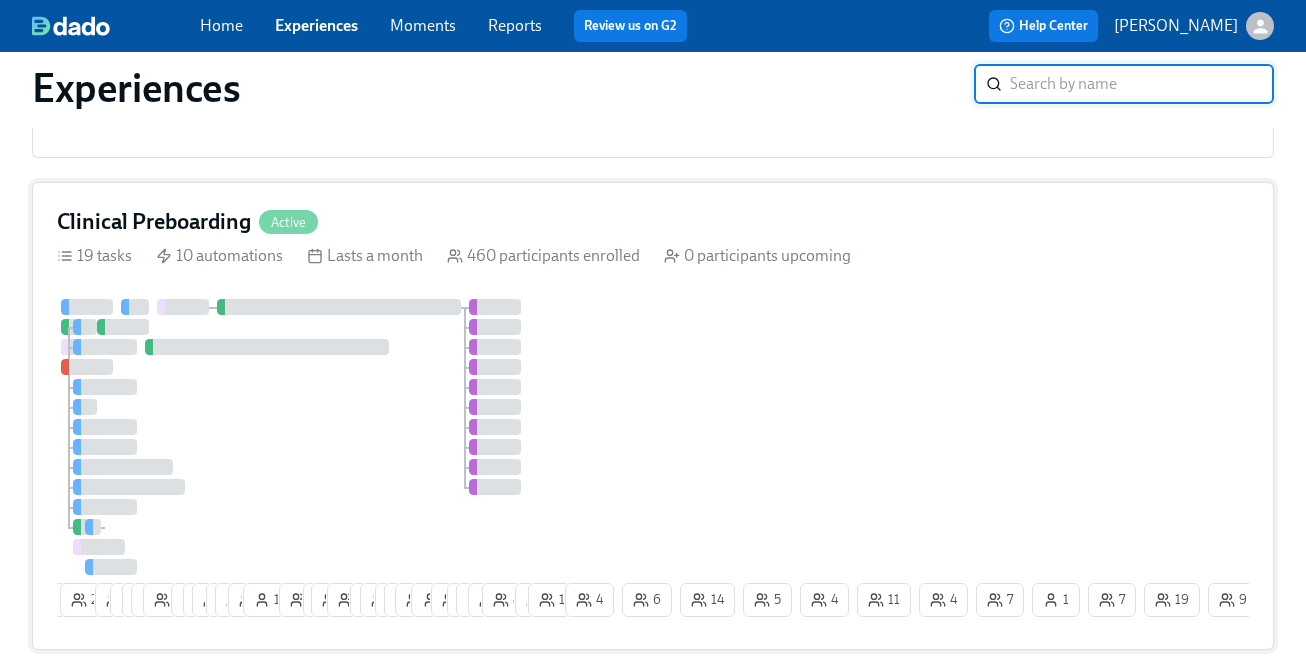 click at bounding box center (267, 347) 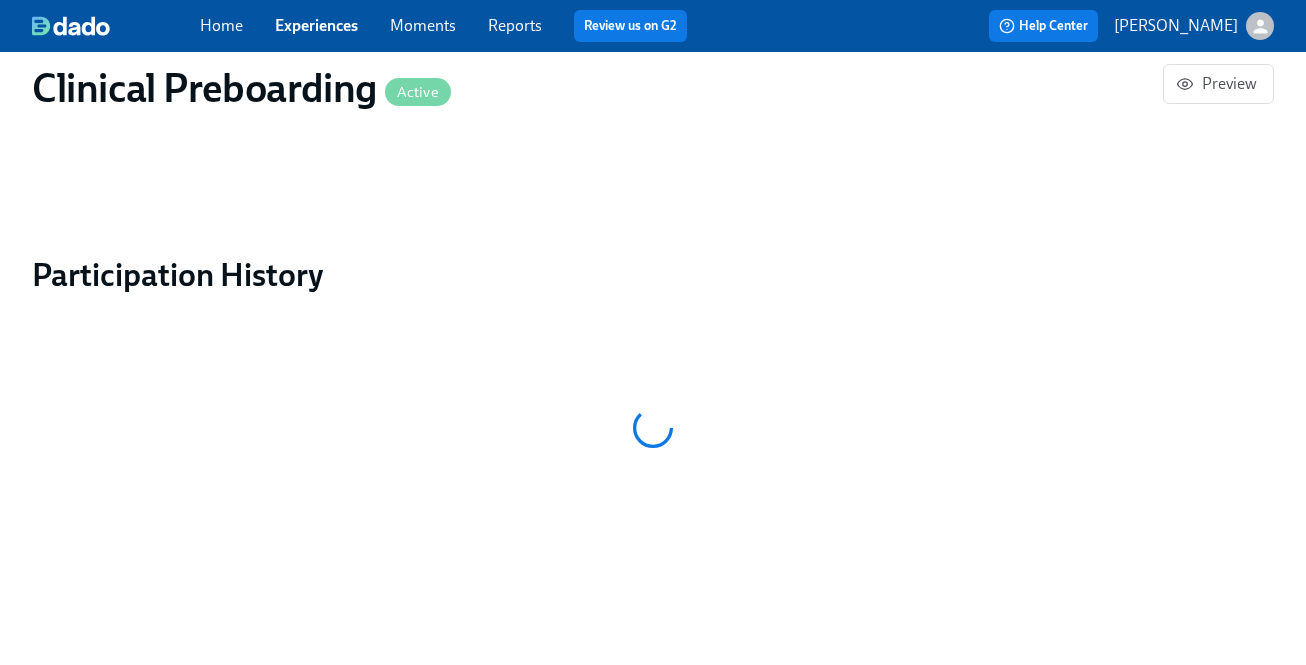 scroll, scrollTop: 0, scrollLeft: 0, axis: both 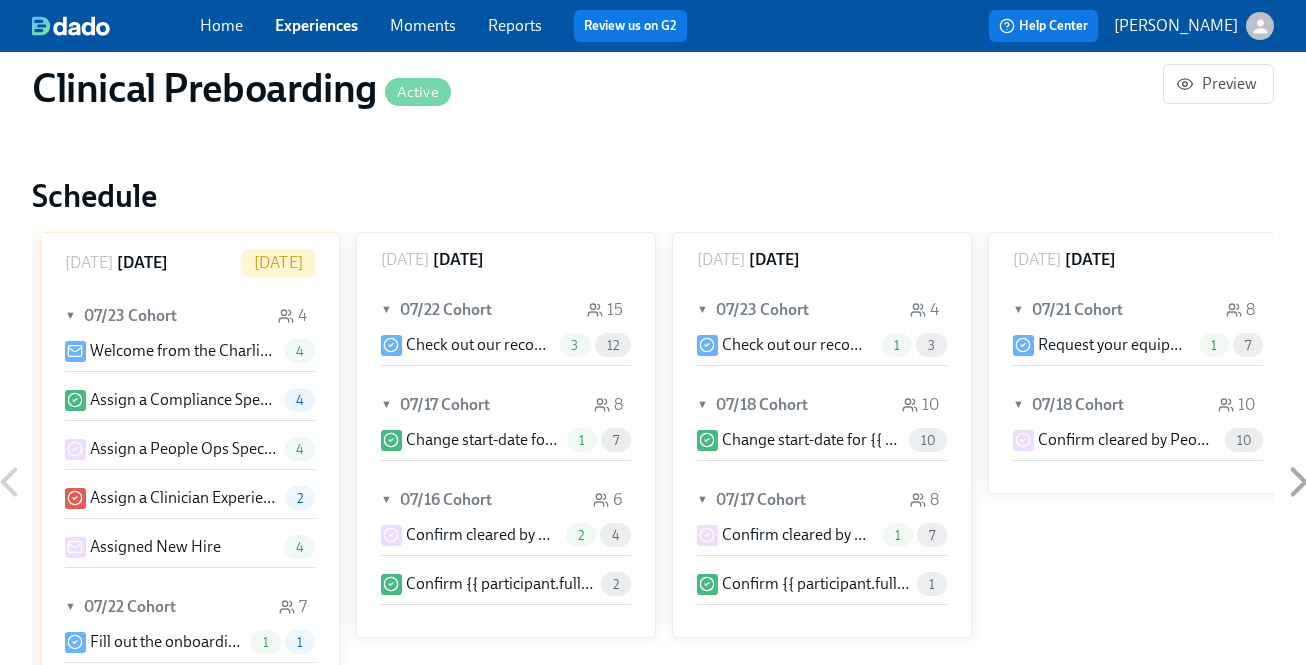 click on "▼ 07/22   Cohort   15" at bounding box center (506, 310) 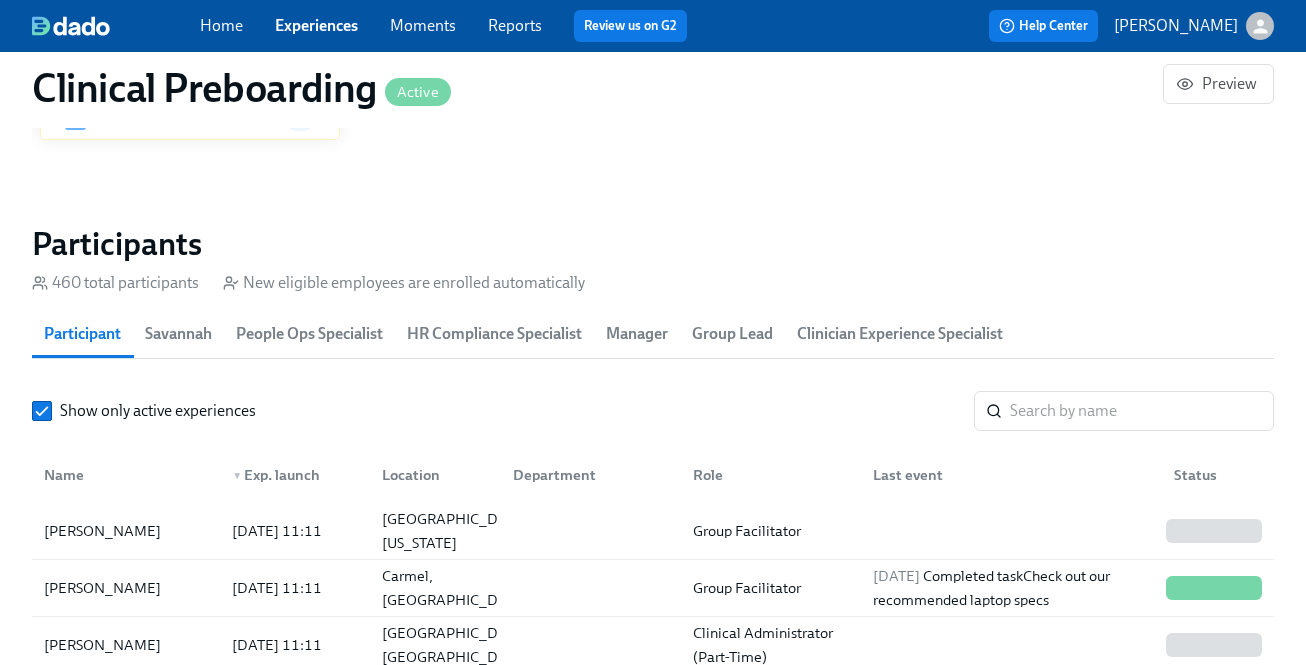 scroll, scrollTop: 2099, scrollLeft: 0, axis: vertical 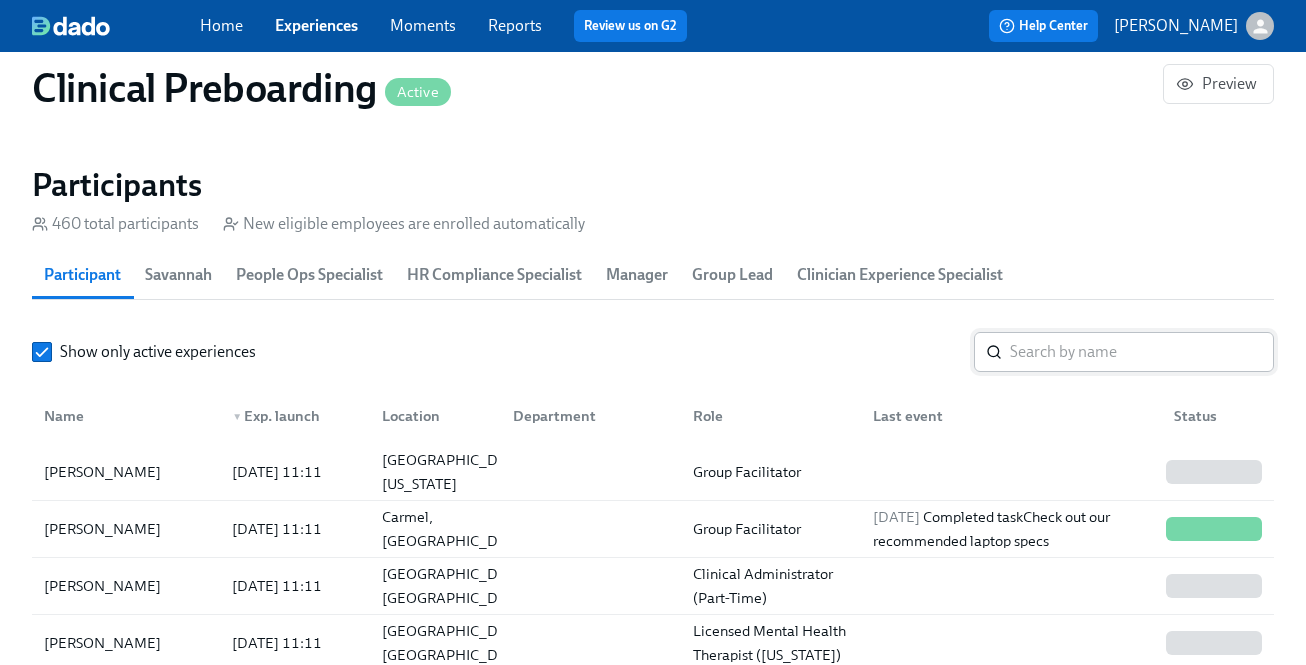 click at bounding box center [1142, 352] 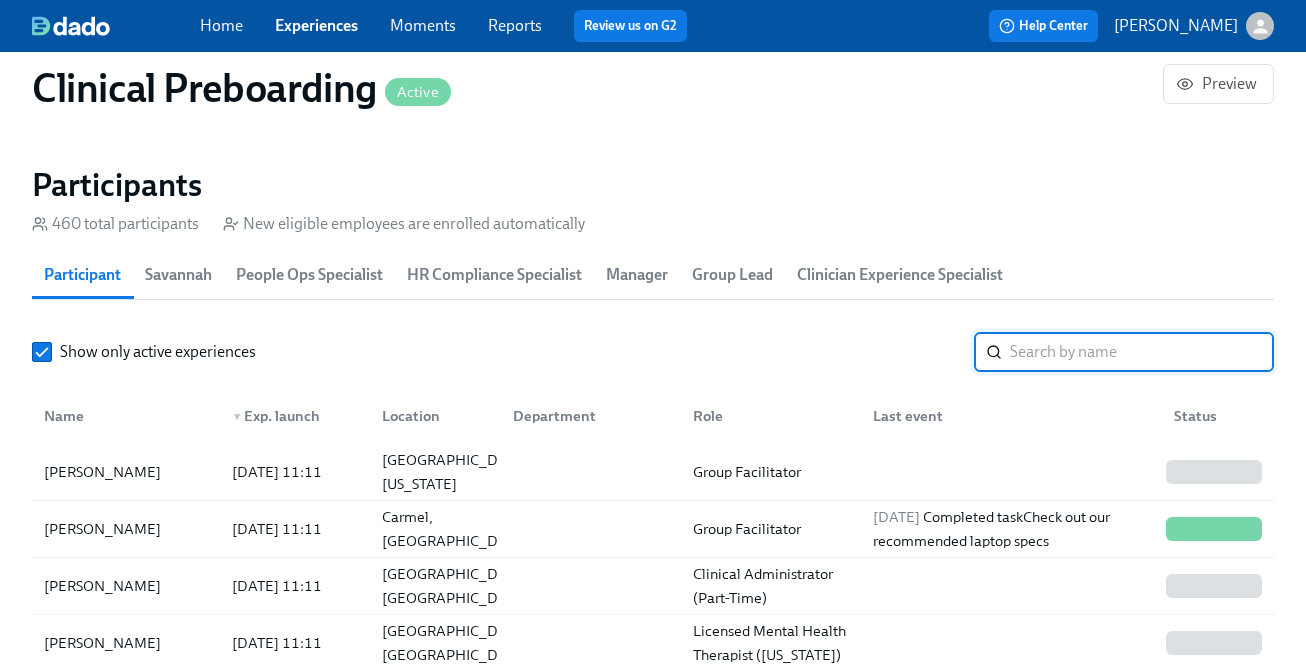 paste on "[PERSON_NAME]" 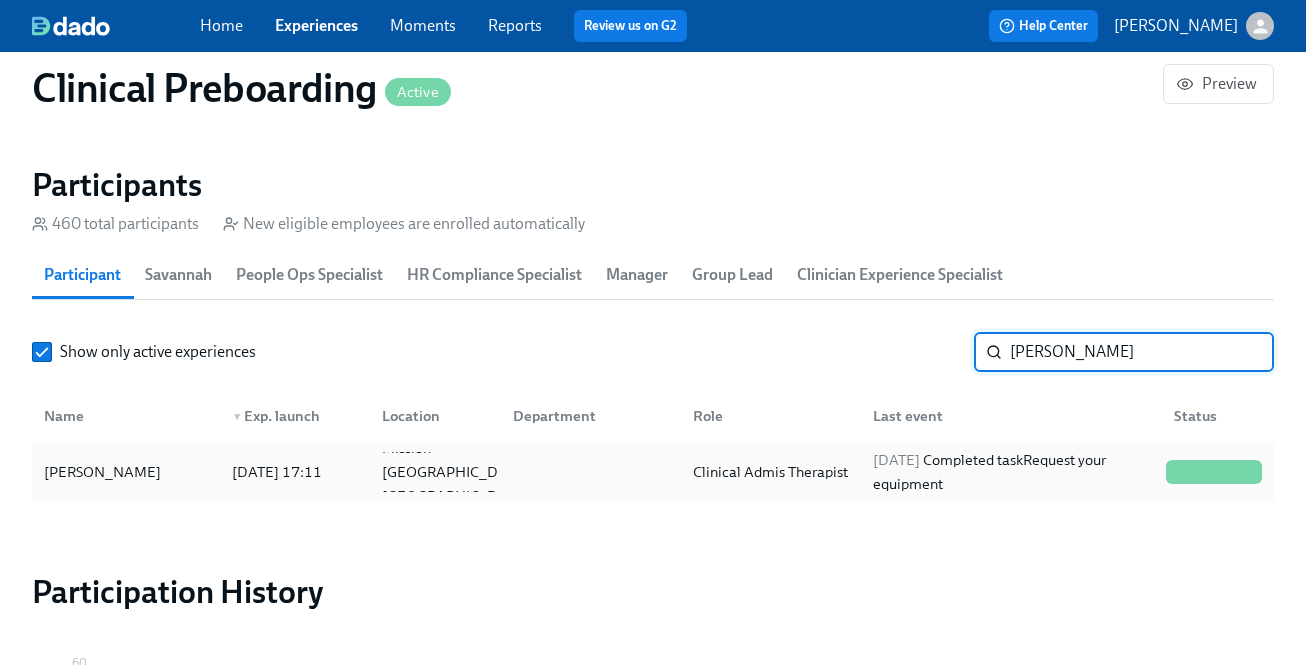 type on "[PERSON_NAME]" 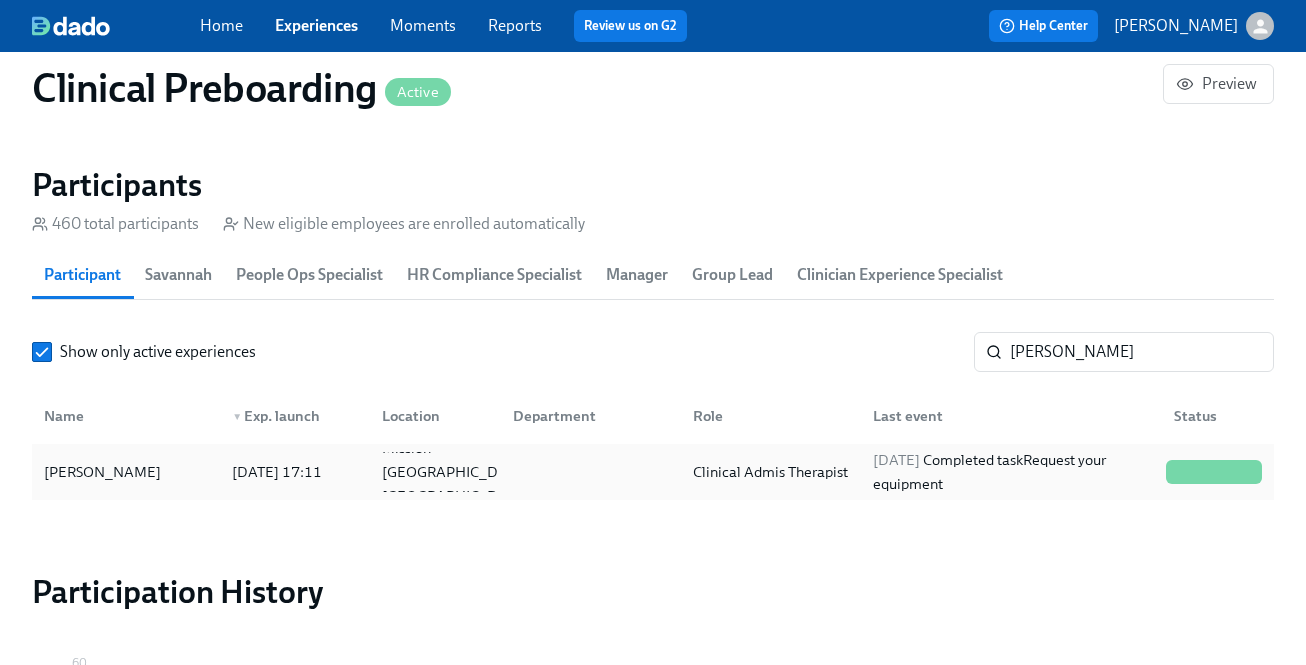 click on "[DATE]" at bounding box center [896, 460] 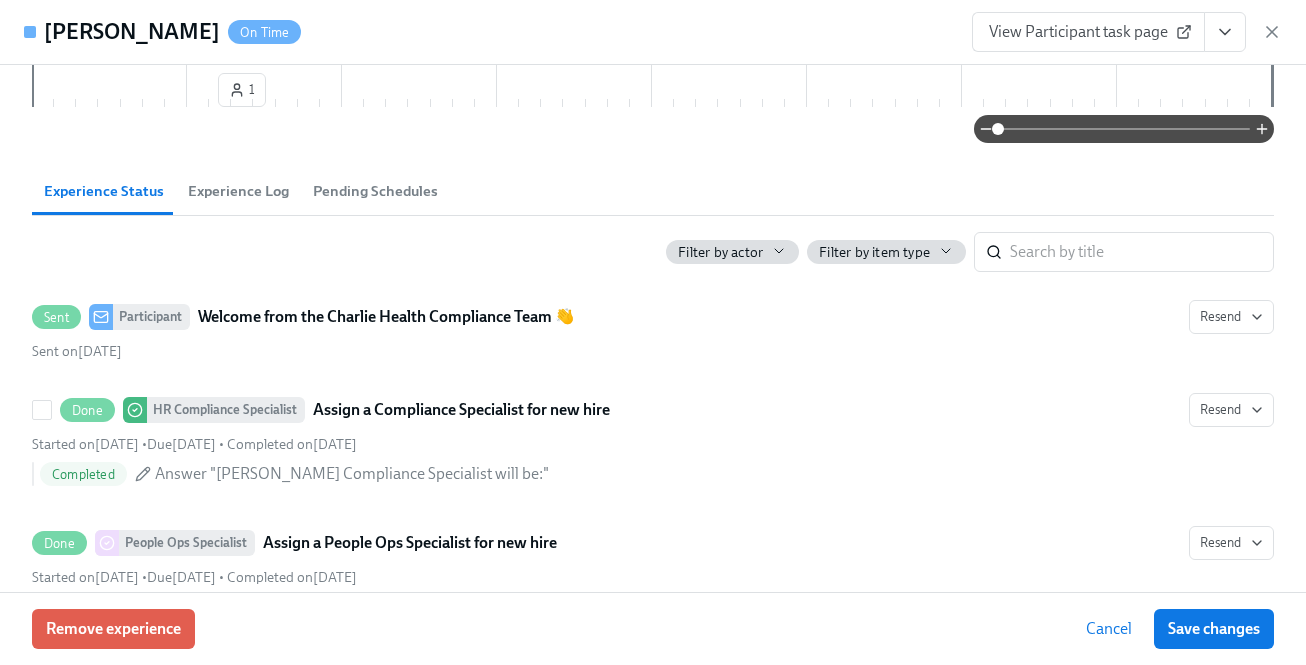 scroll, scrollTop: 855, scrollLeft: 0, axis: vertical 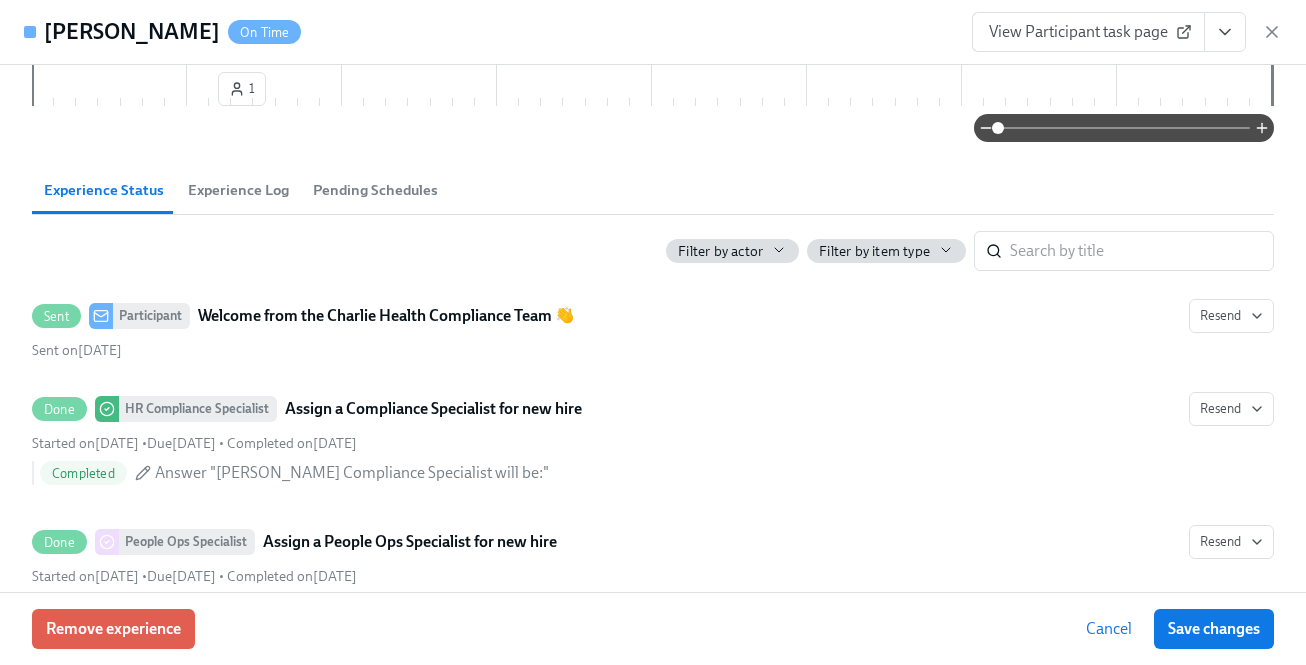 click at bounding box center (1225, 32) 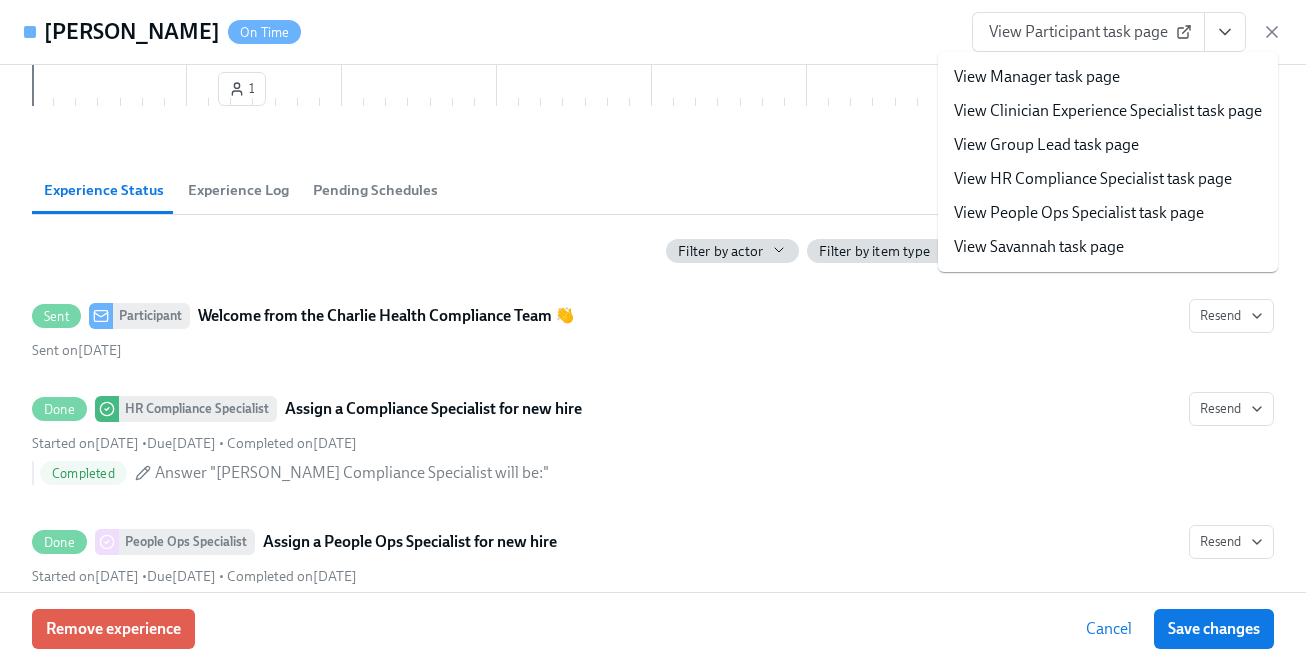 click on "View HR Compliance Specialist task page" at bounding box center [1093, 179] 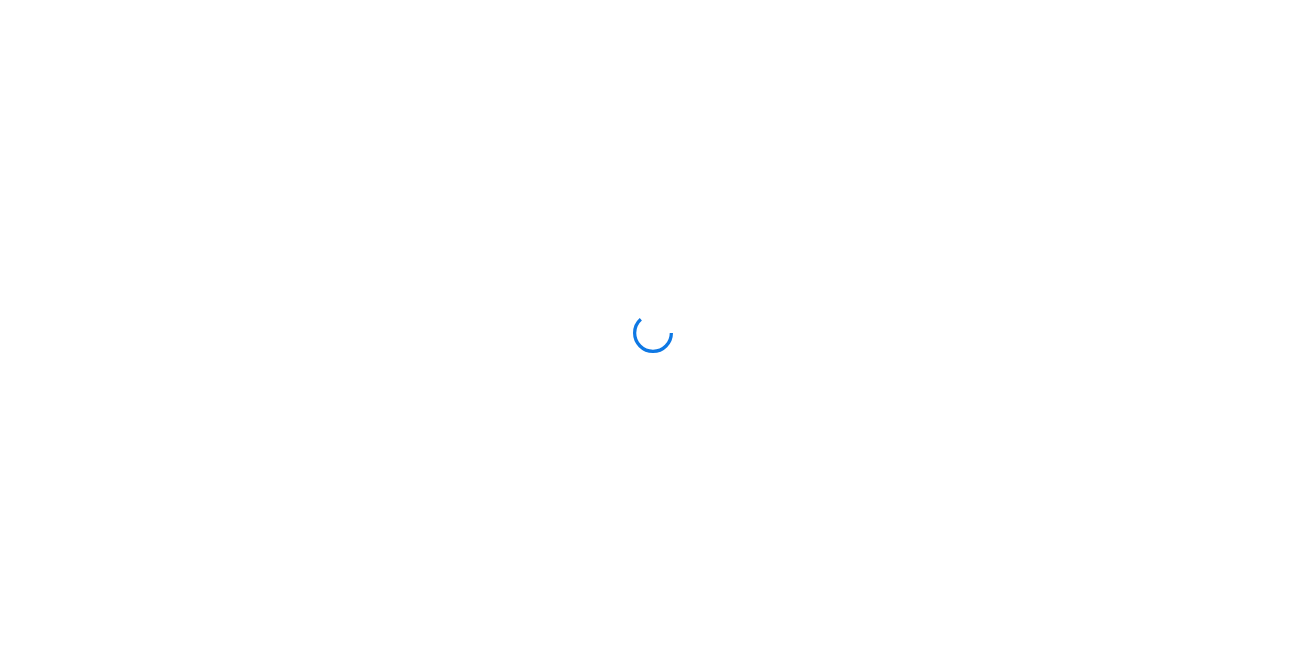 scroll, scrollTop: 0, scrollLeft: 0, axis: both 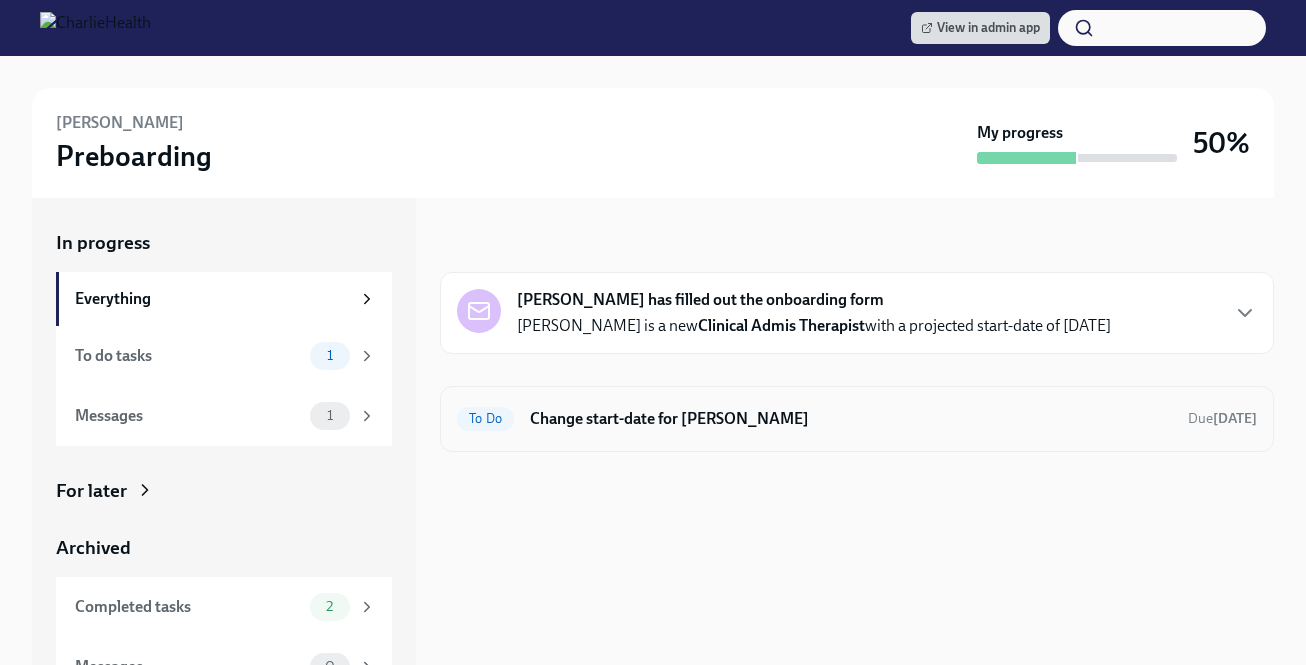 click on "To Do Change start-date for Stephanie Ramirez Due  Aug 11th" at bounding box center (857, 419) 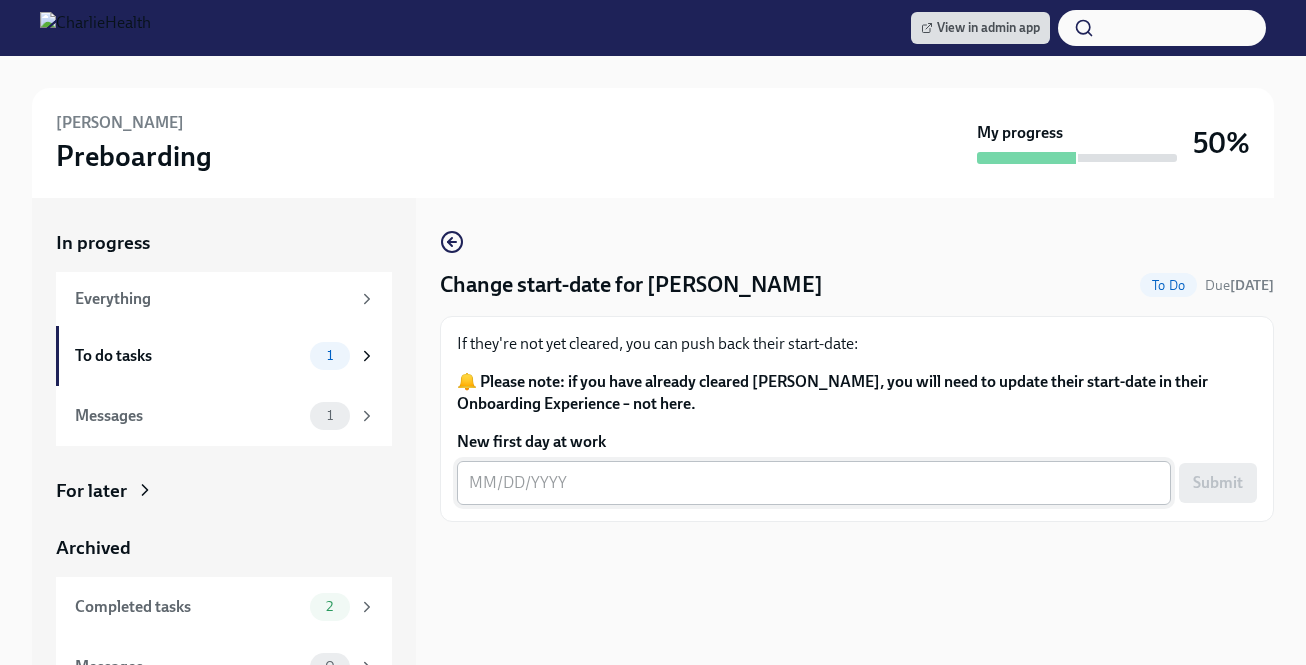click on "x ​" at bounding box center [814, 483] 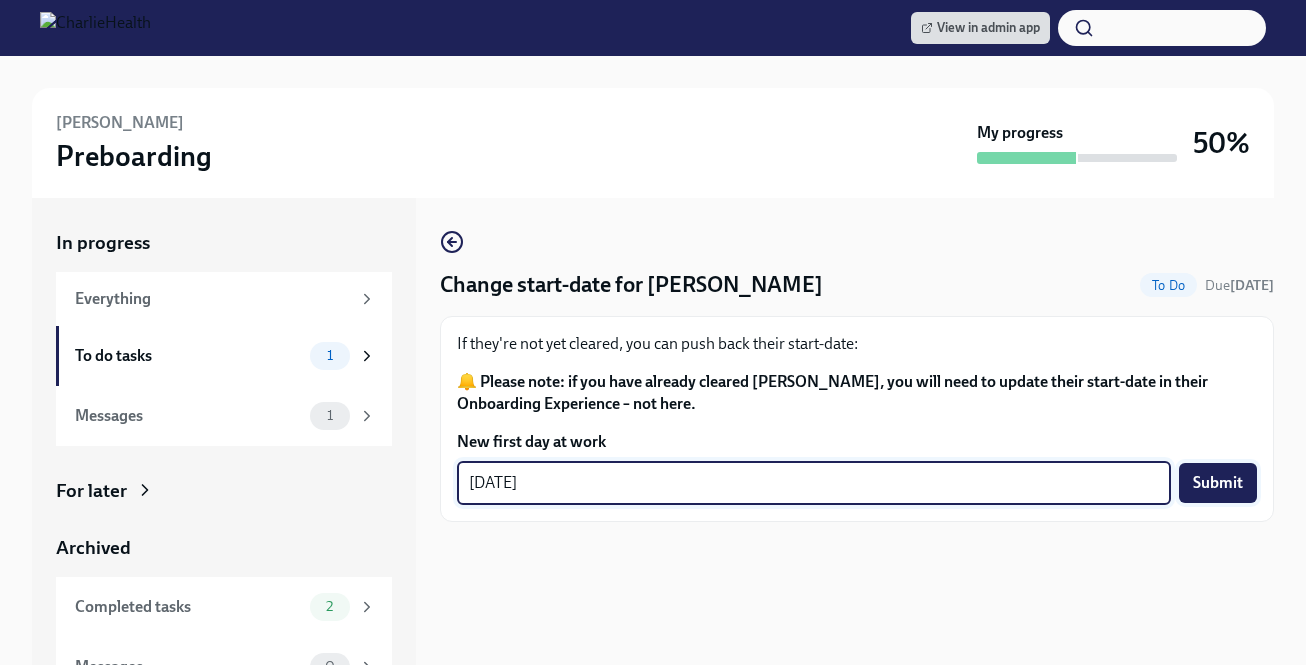 type on "07/28/2025" 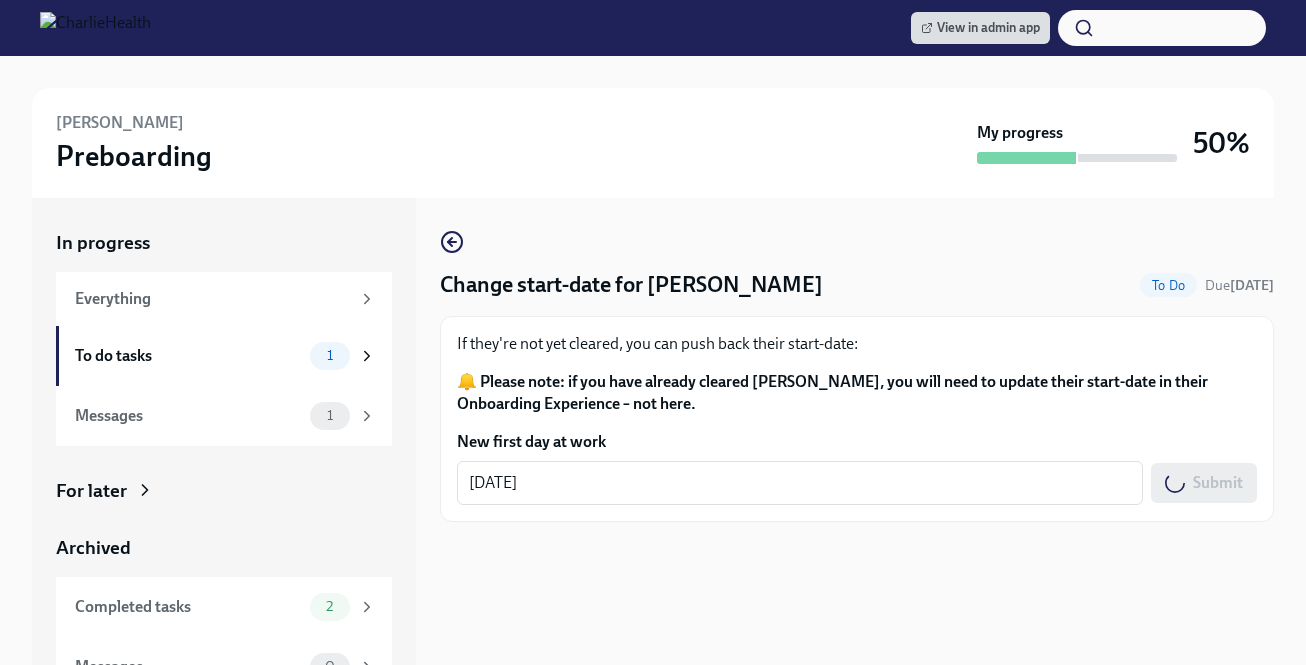 scroll, scrollTop: 32, scrollLeft: 0, axis: vertical 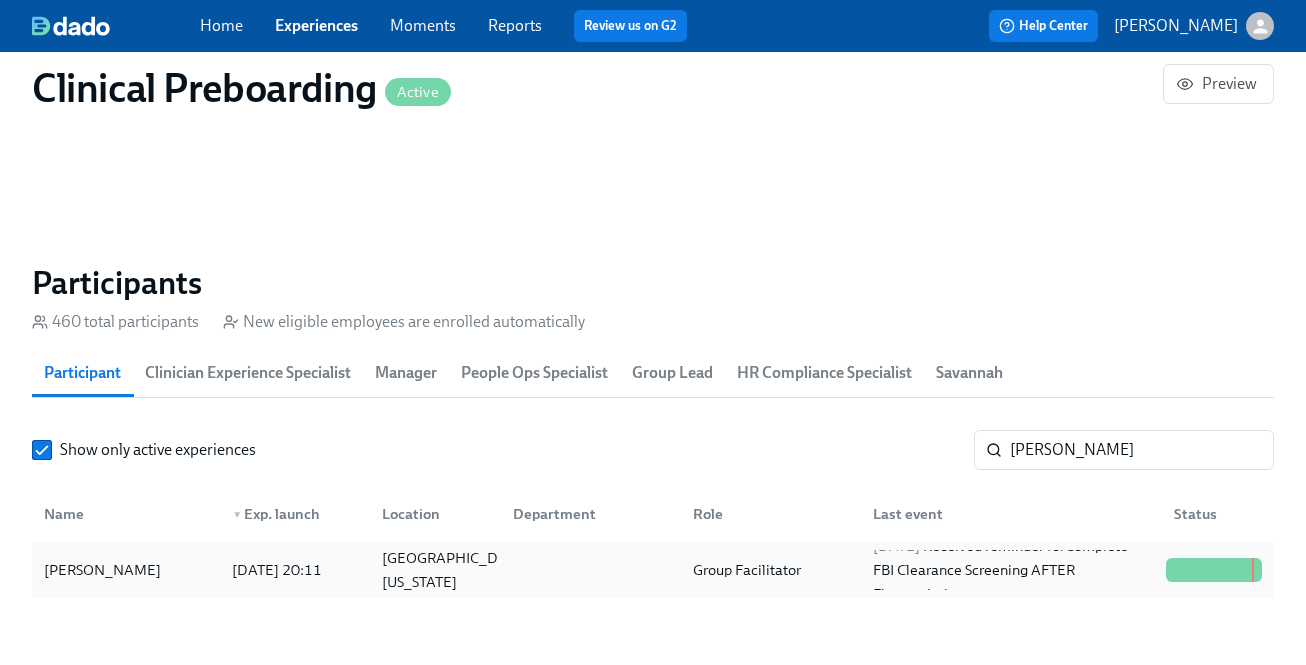 click at bounding box center [587, 570] 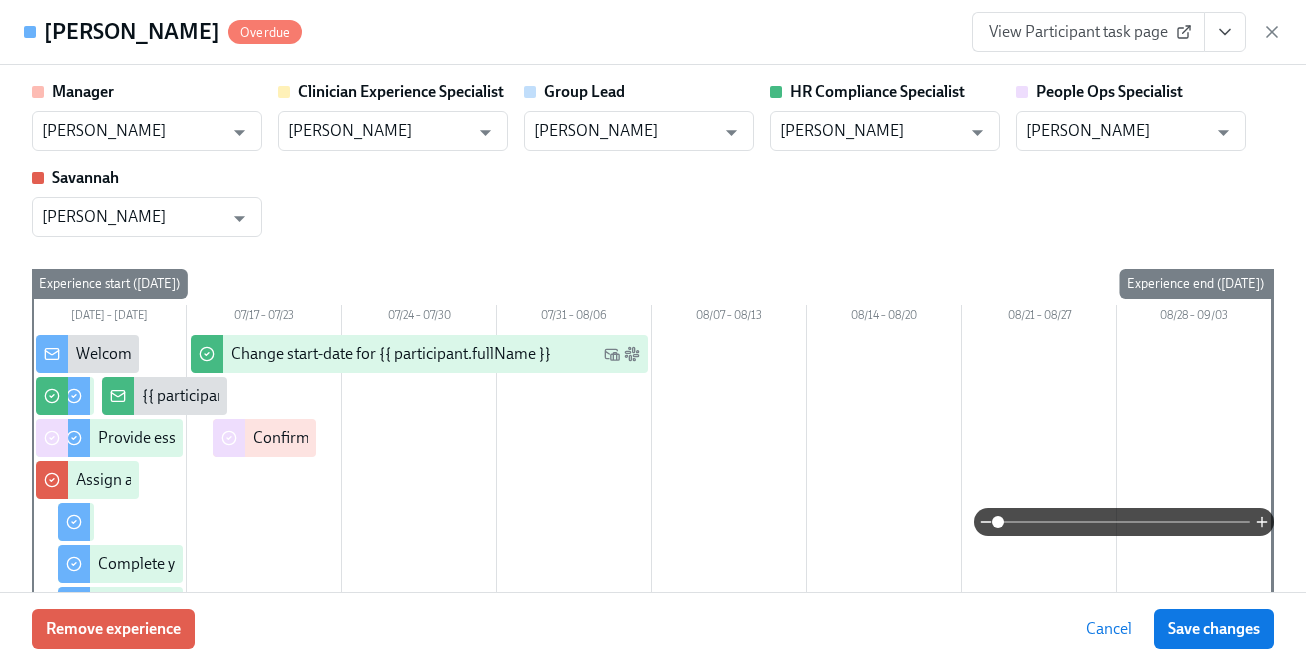 click at bounding box center [1225, 32] 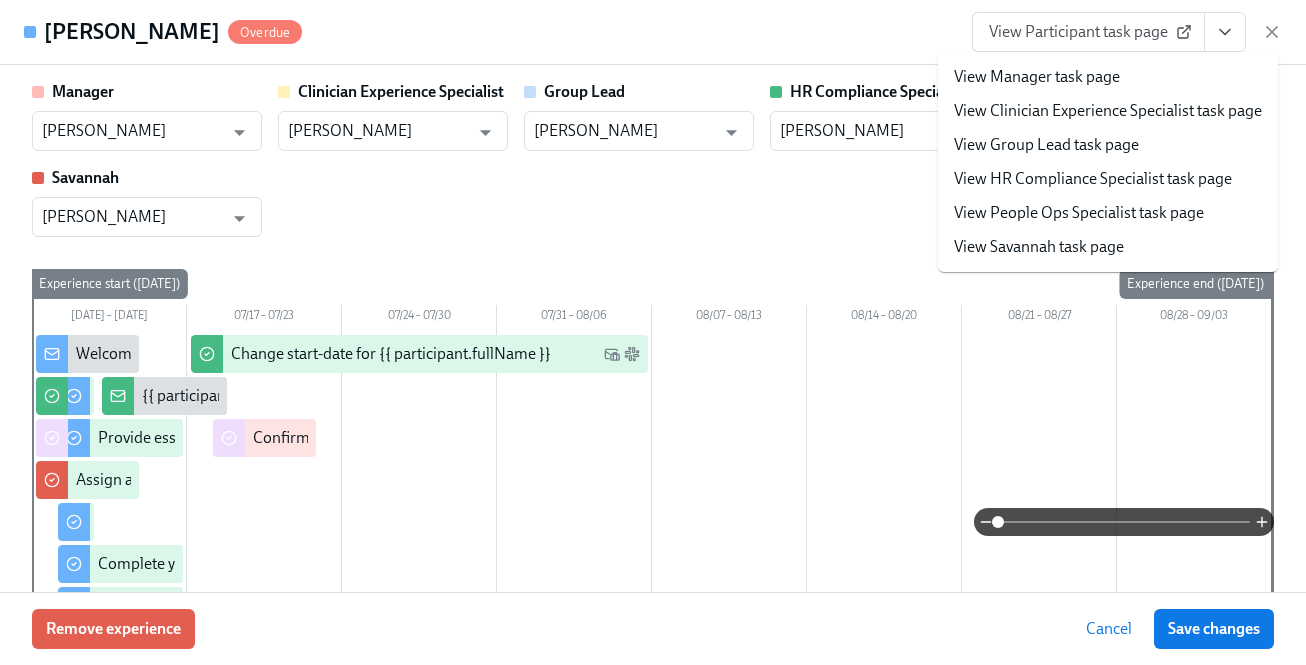 click on "View HR Compliance Specialist task page" at bounding box center (1093, 179) 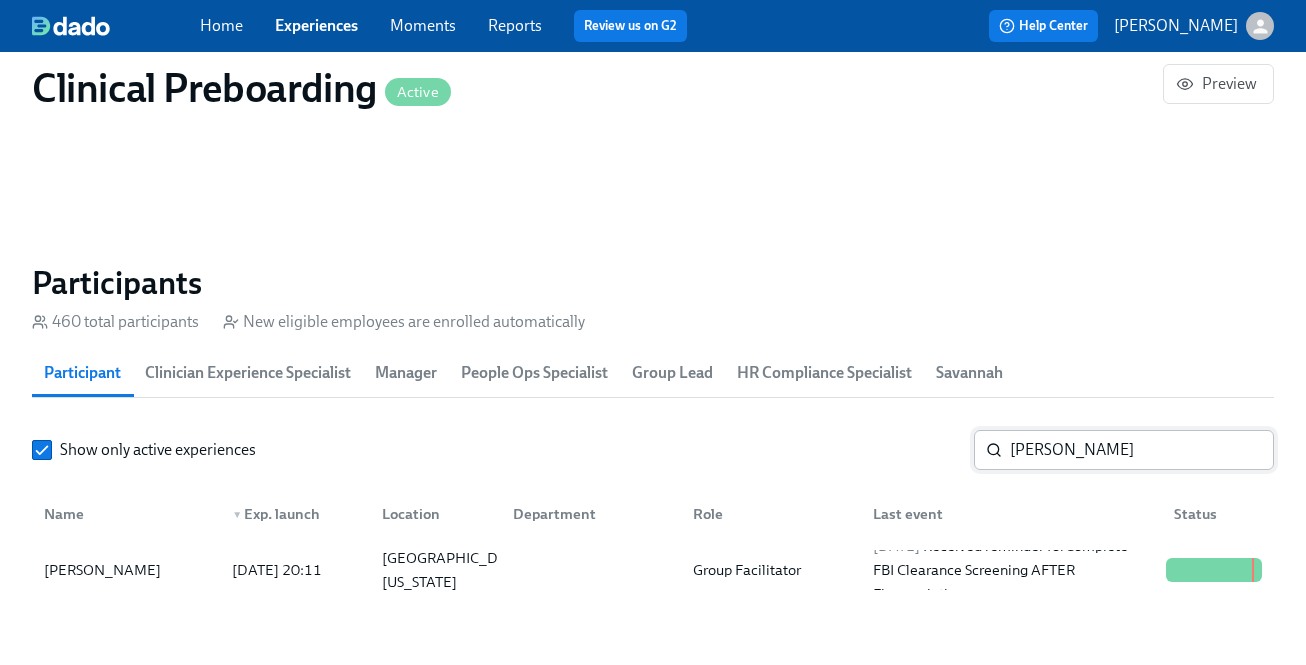 click on "Stallard" at bounding box center (1142, 450) 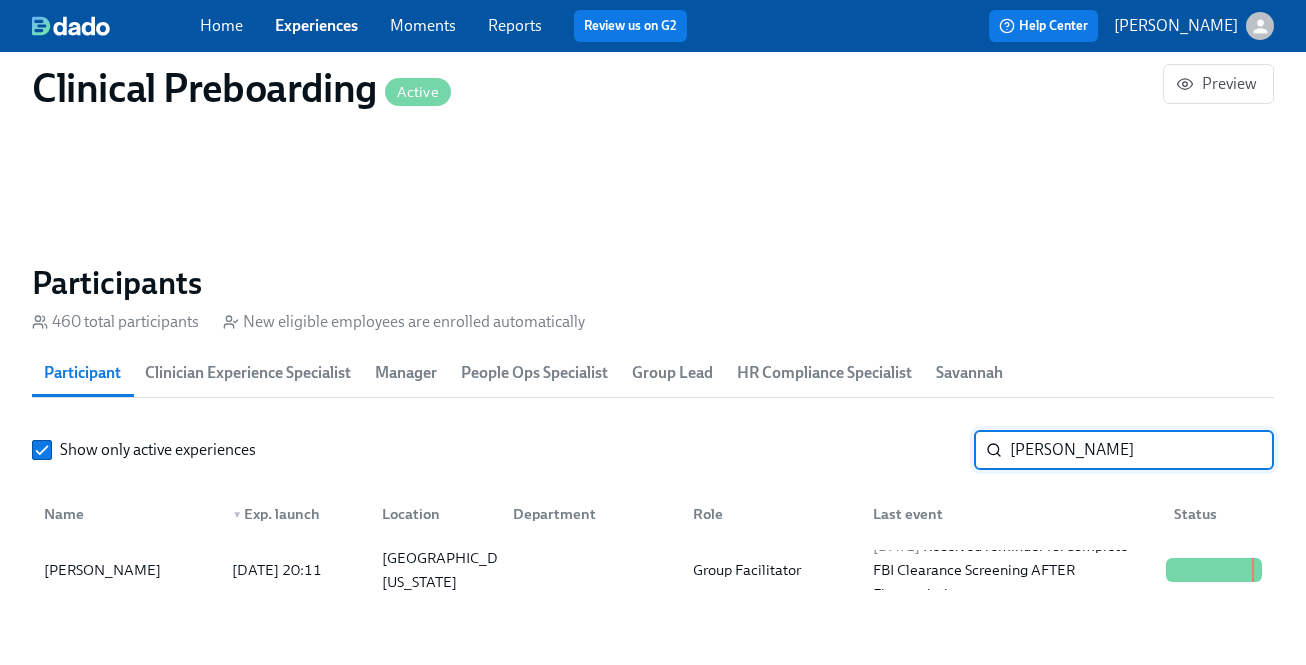 click on "Stallard" at bounding box center (1142, 450) 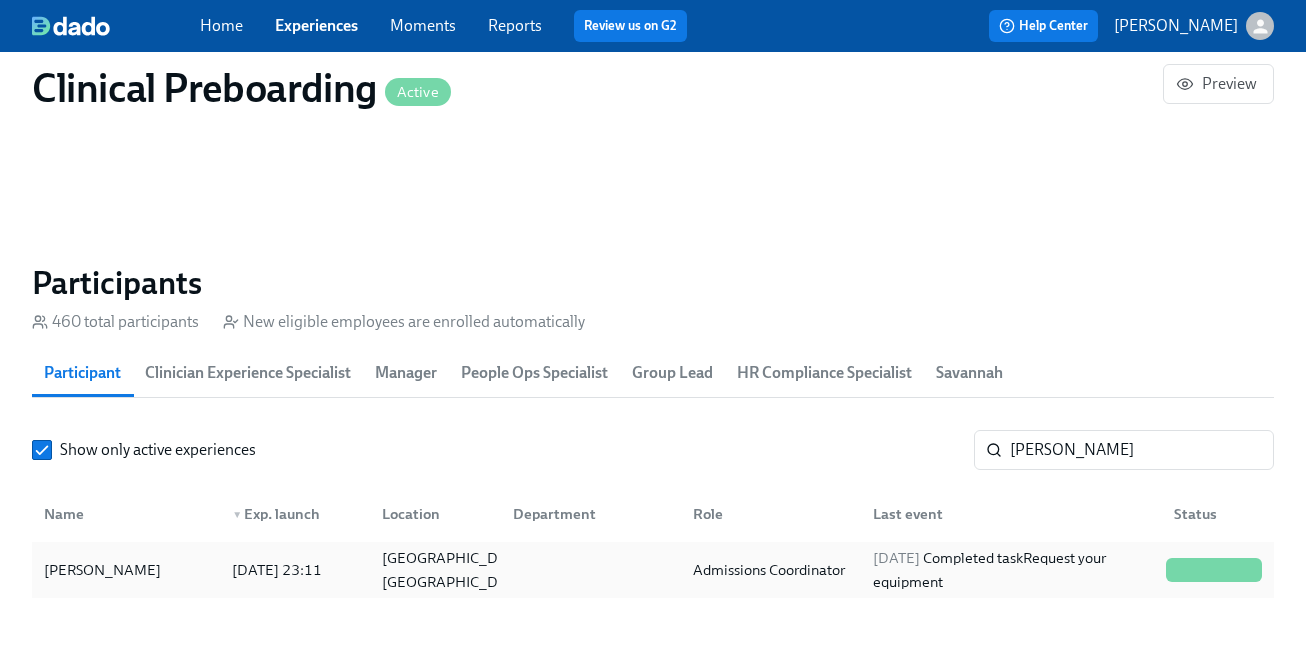 click on "Jon Rollins 2025/06/30 23:11 South St. Petersburg, FL Admissions Coordinator 2025/07/08   Completed task  Request your equipment" at bounding box center [653, 570] 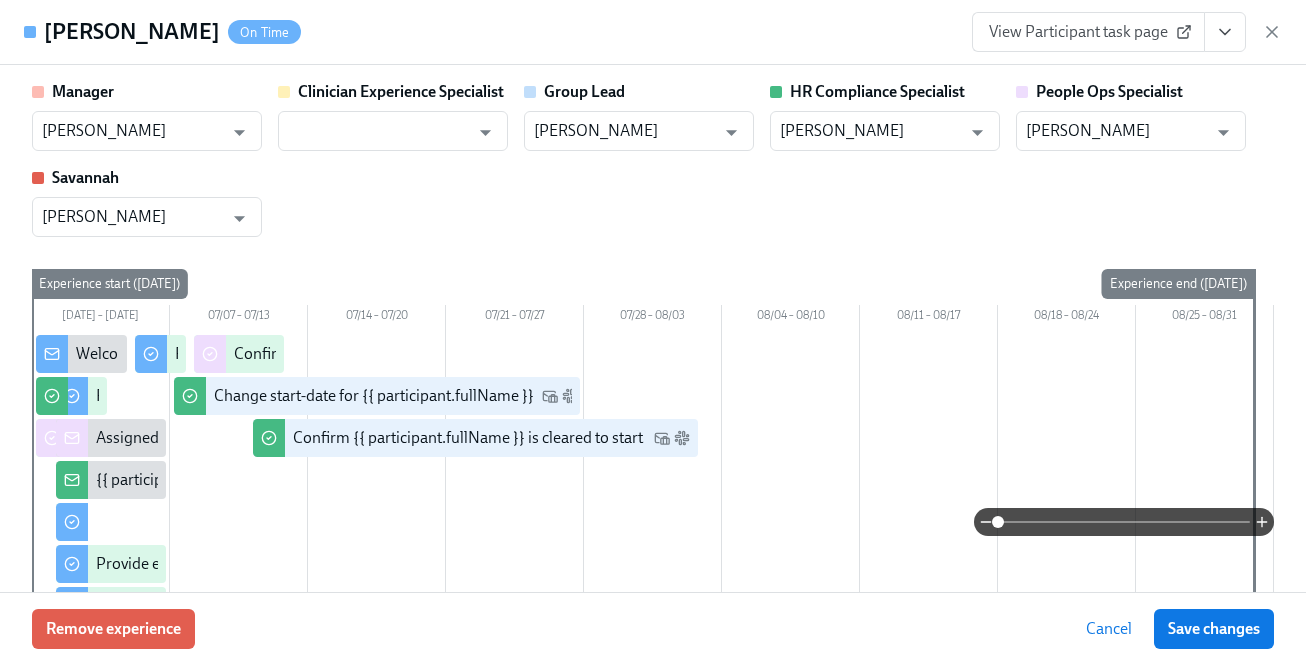 click at bounding box center [1225, 32] 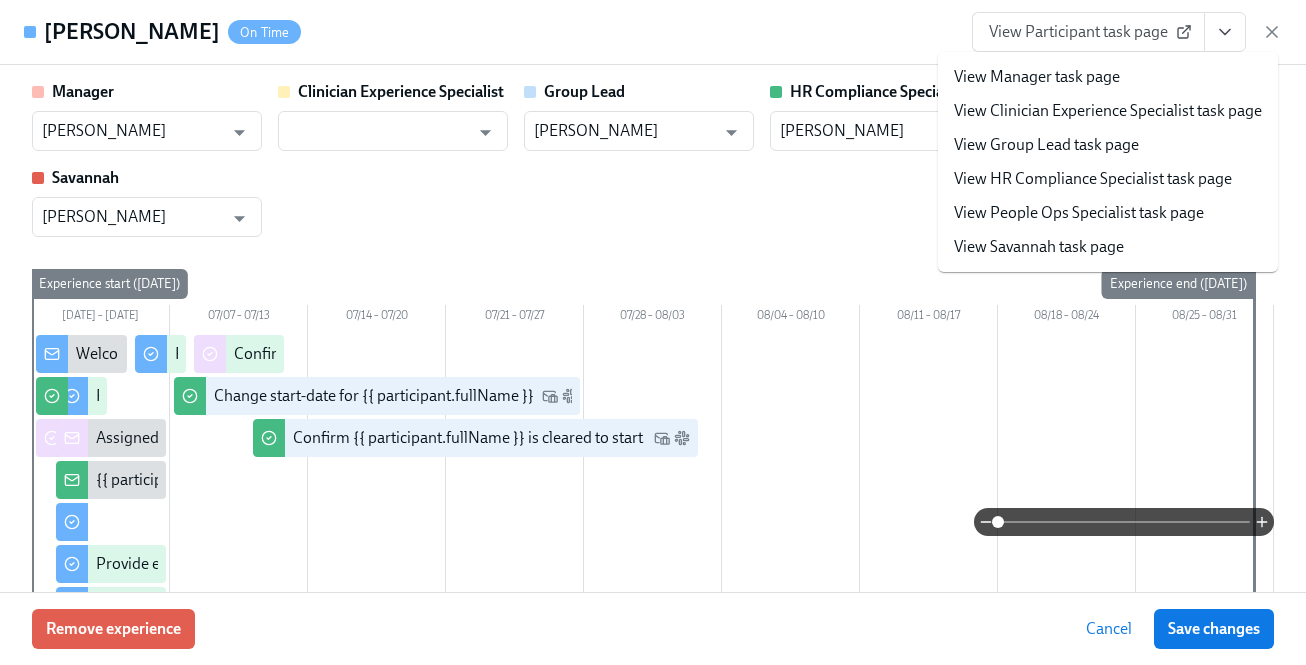 click on "View HR Compliance Specialist task page" at bounding box center [1093, 179] 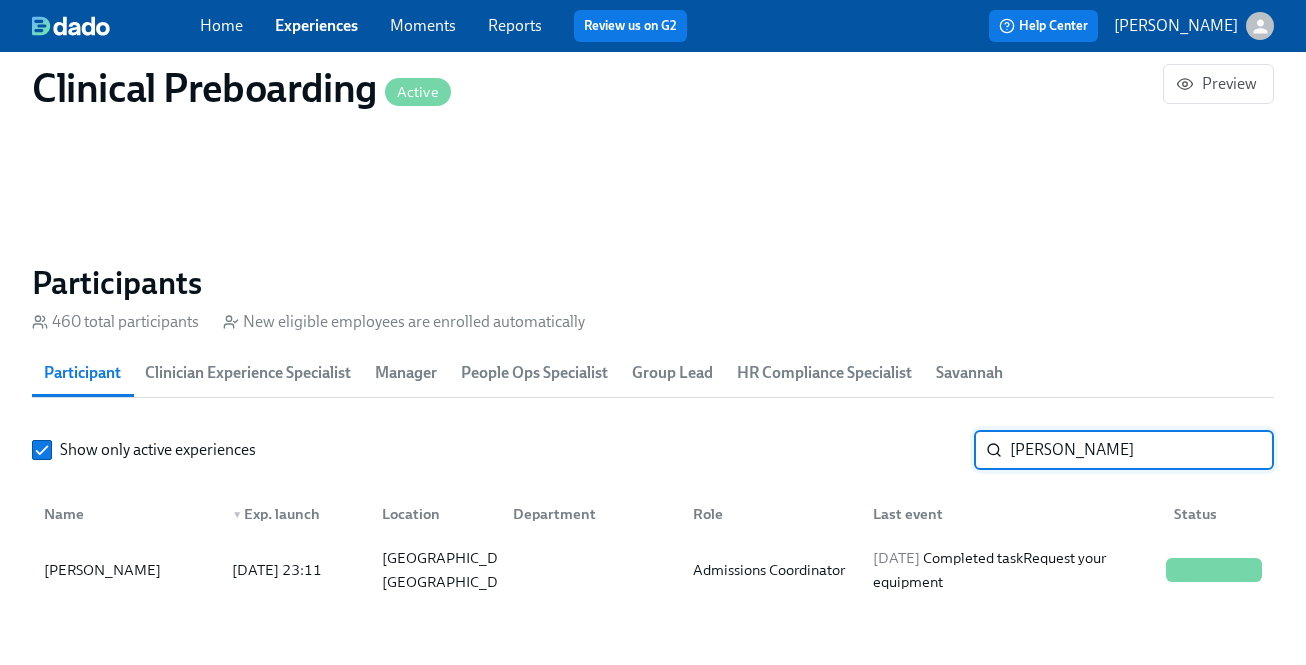 click on "rollins" at bounding box center [1142, 450] 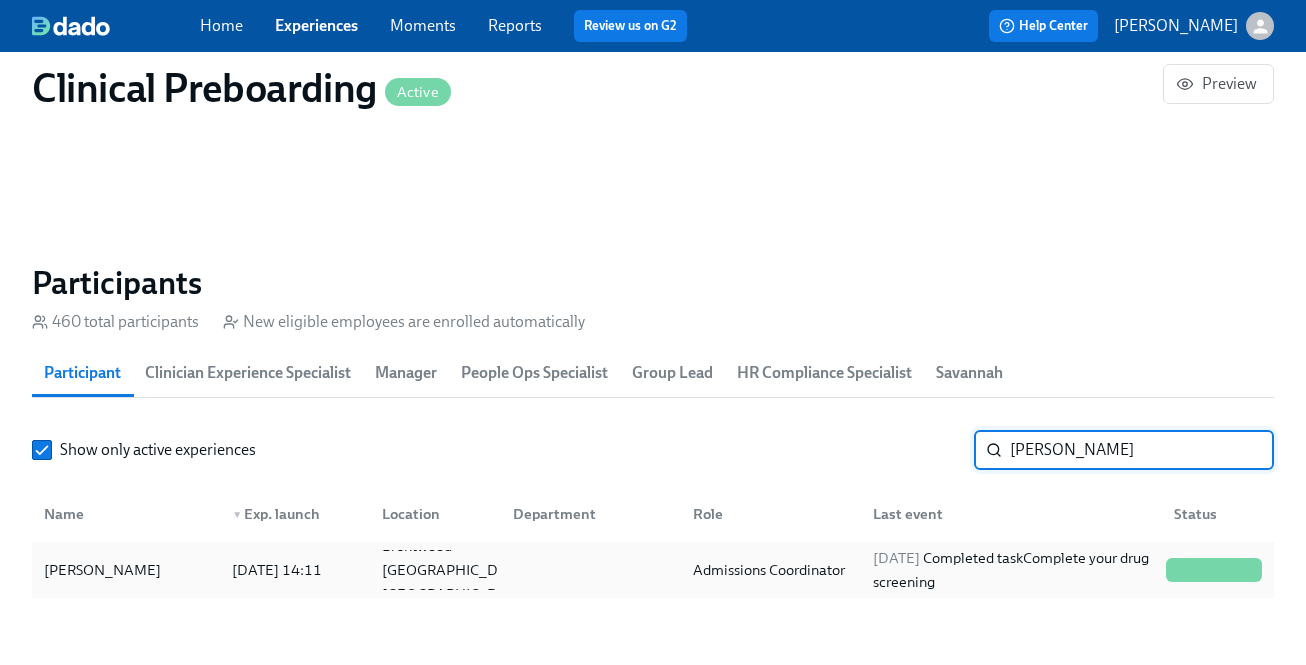 click on "2025/07/22   Completed task  Complete your drug screening" at bounding box center (1011, 570) 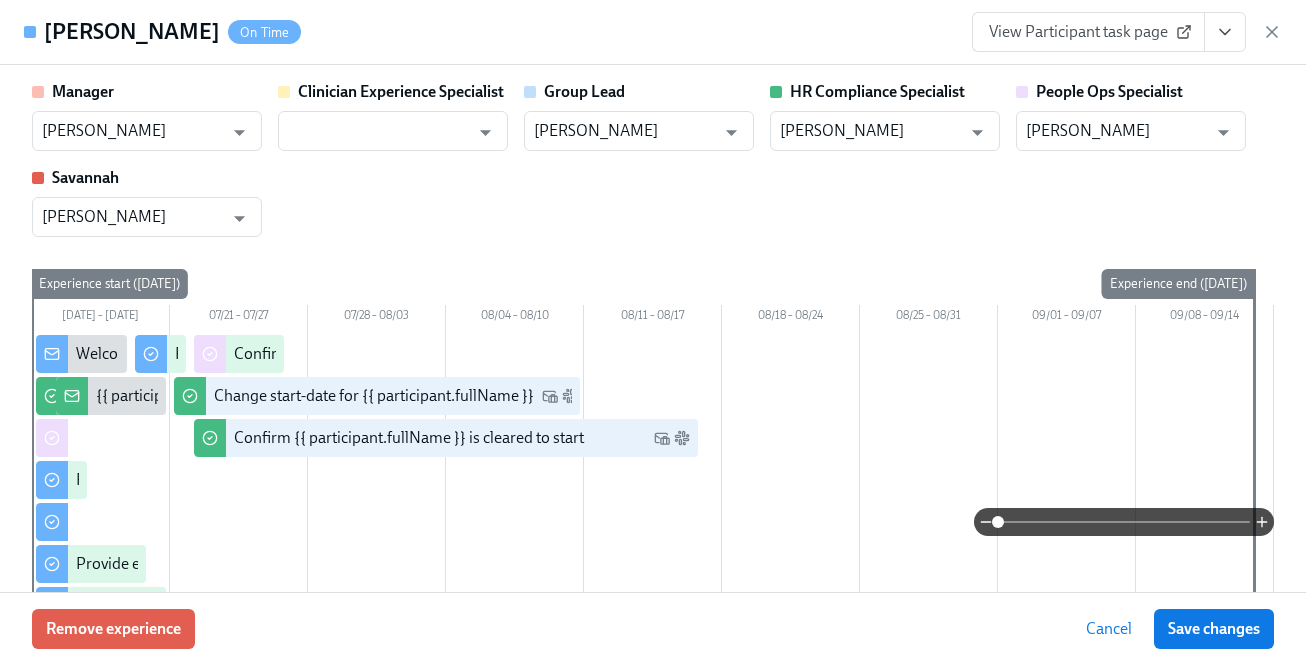 click at bounding box center (1225, 32) 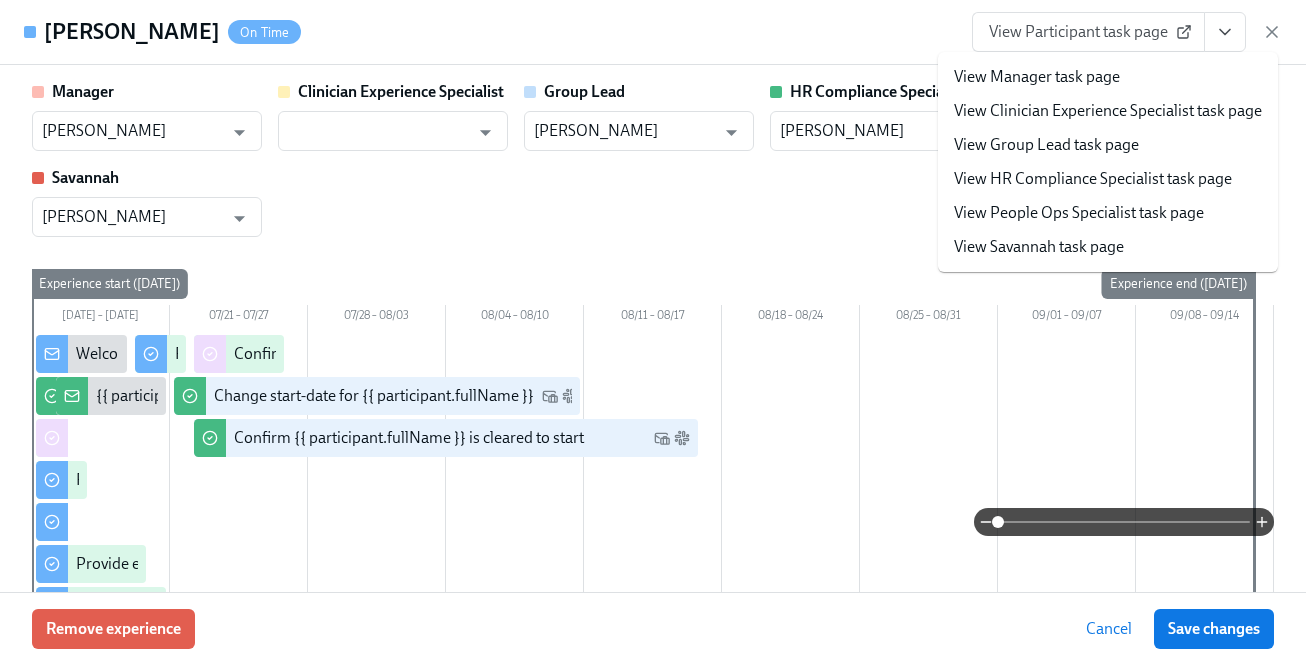 click on "View HR Compliance Specialist task page" at bounding box center (1093, 179) 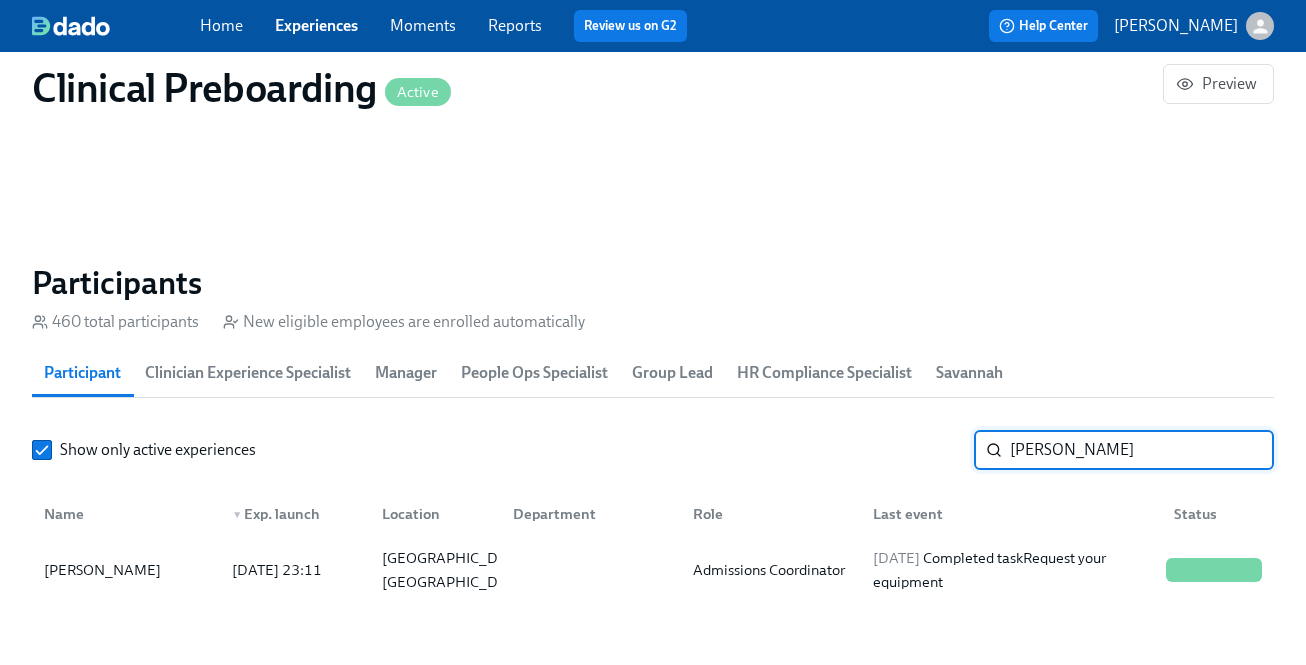 click on "rollins" at bounding box center [1142, 450] 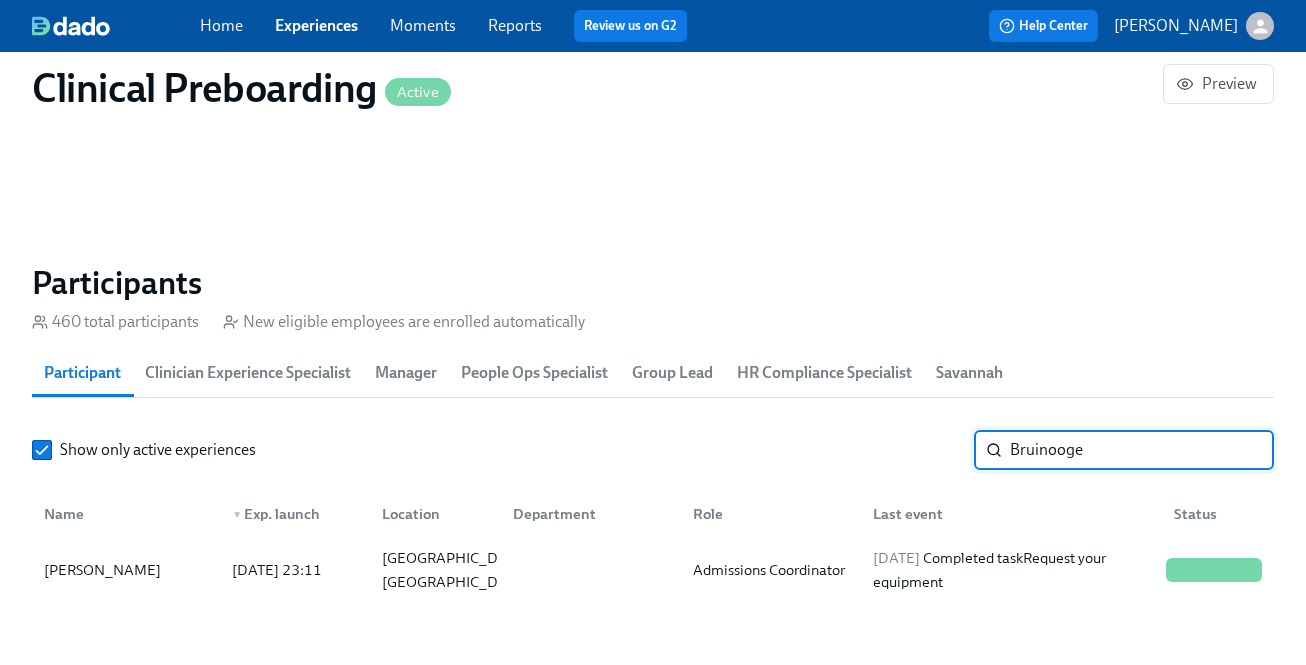type on "Bruinooge" 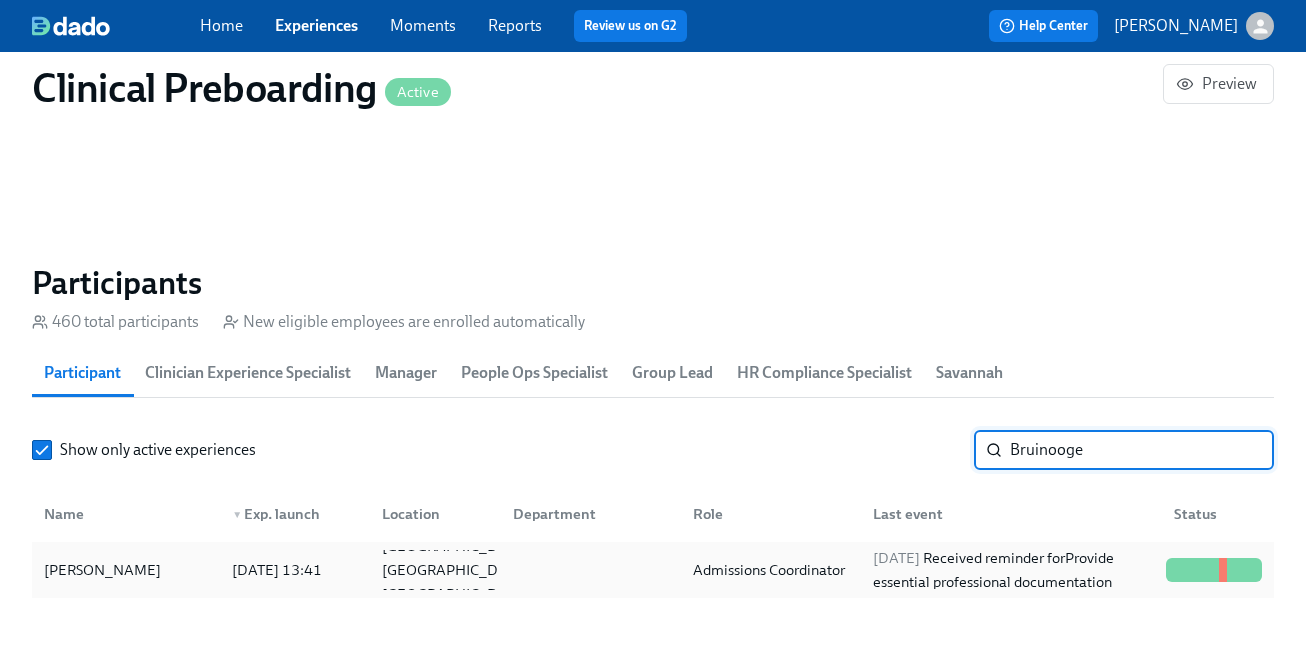 click on "2025/07/13   Received reminder for  Provide essential professional documentation" at bounding box center (1011, 570) 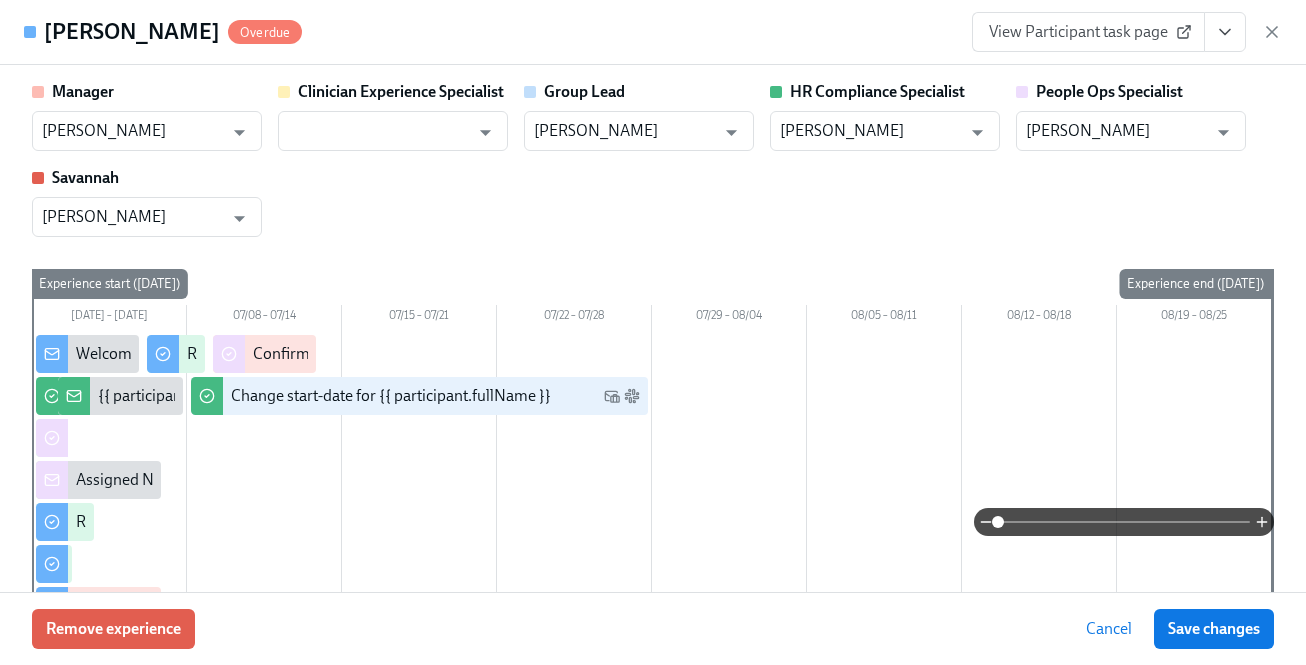 click 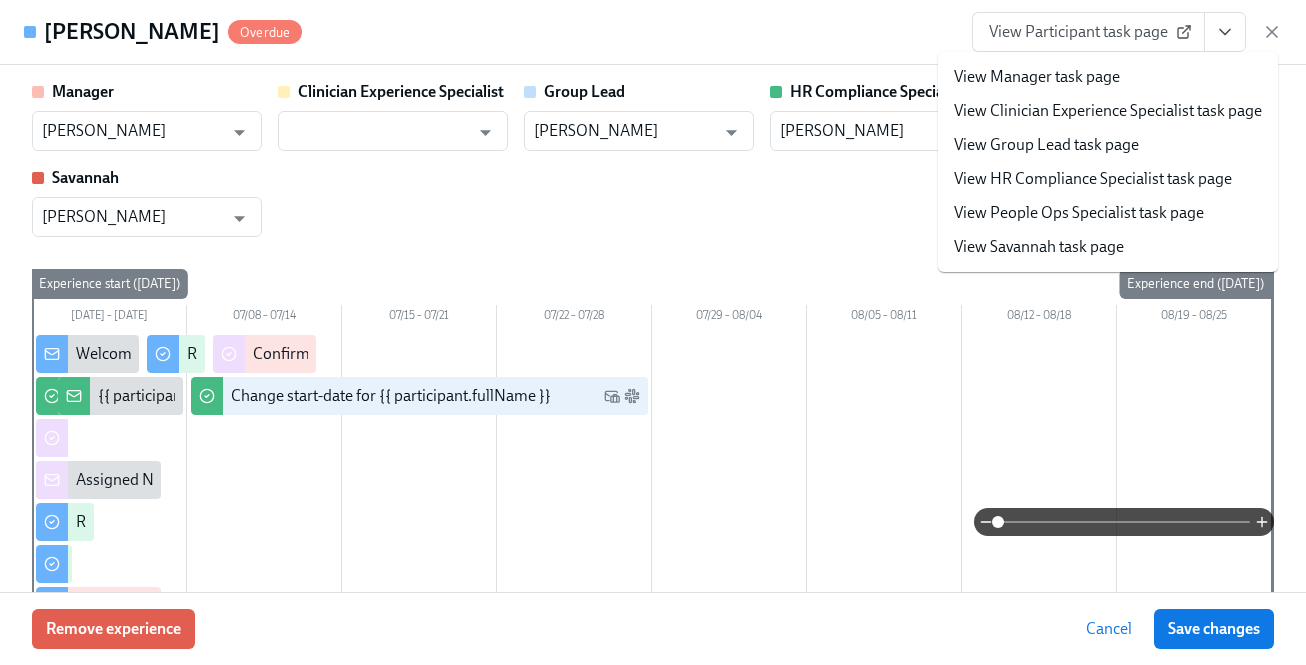 click on "View HR Compliance Specialist task page" at bounding box center (1093, 179) 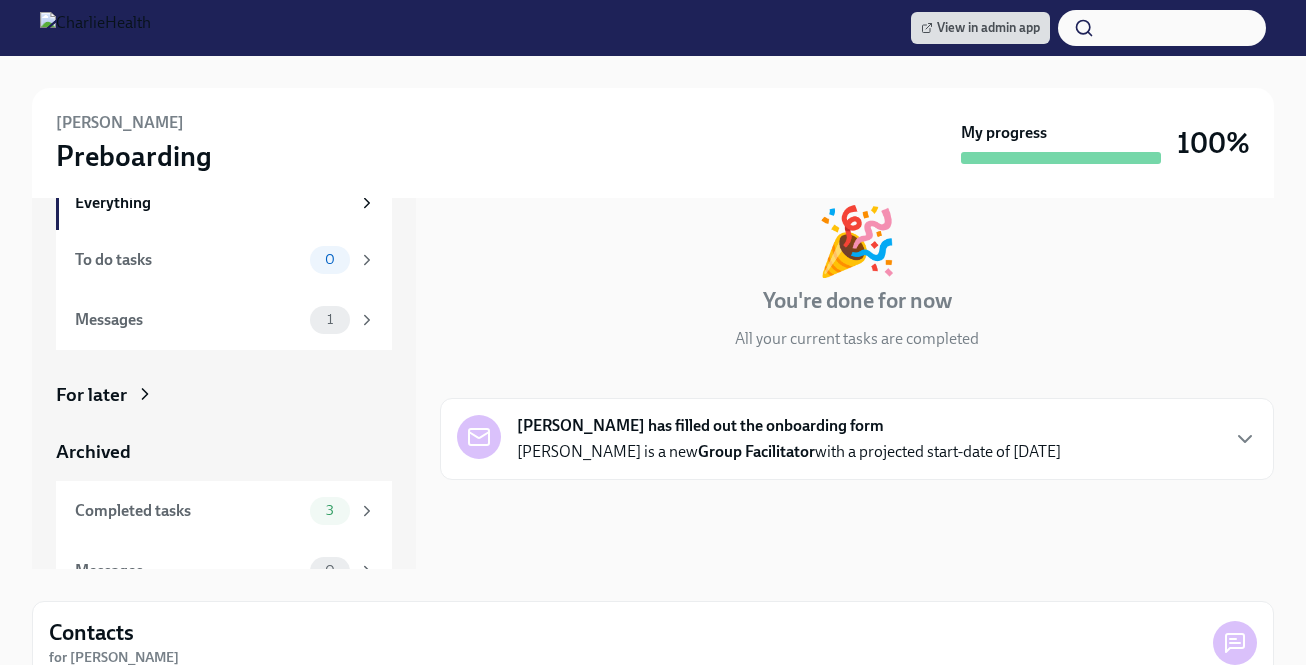 scroll, scrollTop: 123, scrollLeft: 0, axis: vertical 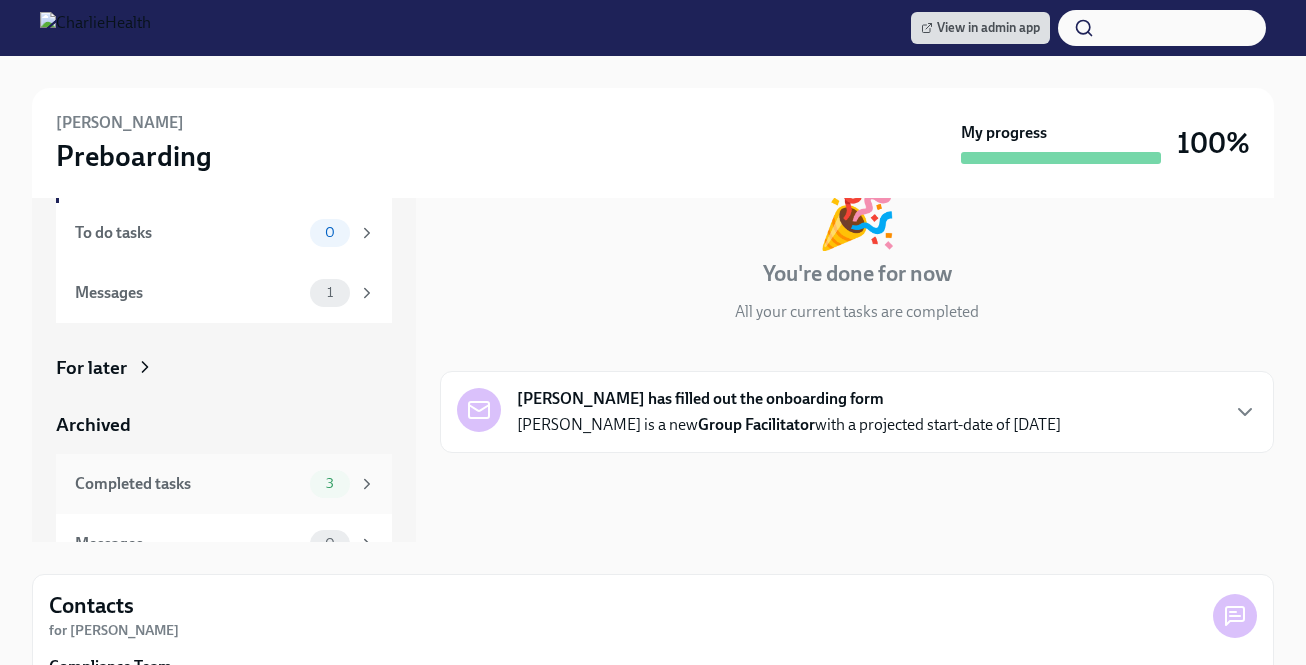 click on "Completed tasks" at bounding box center (188, 484) 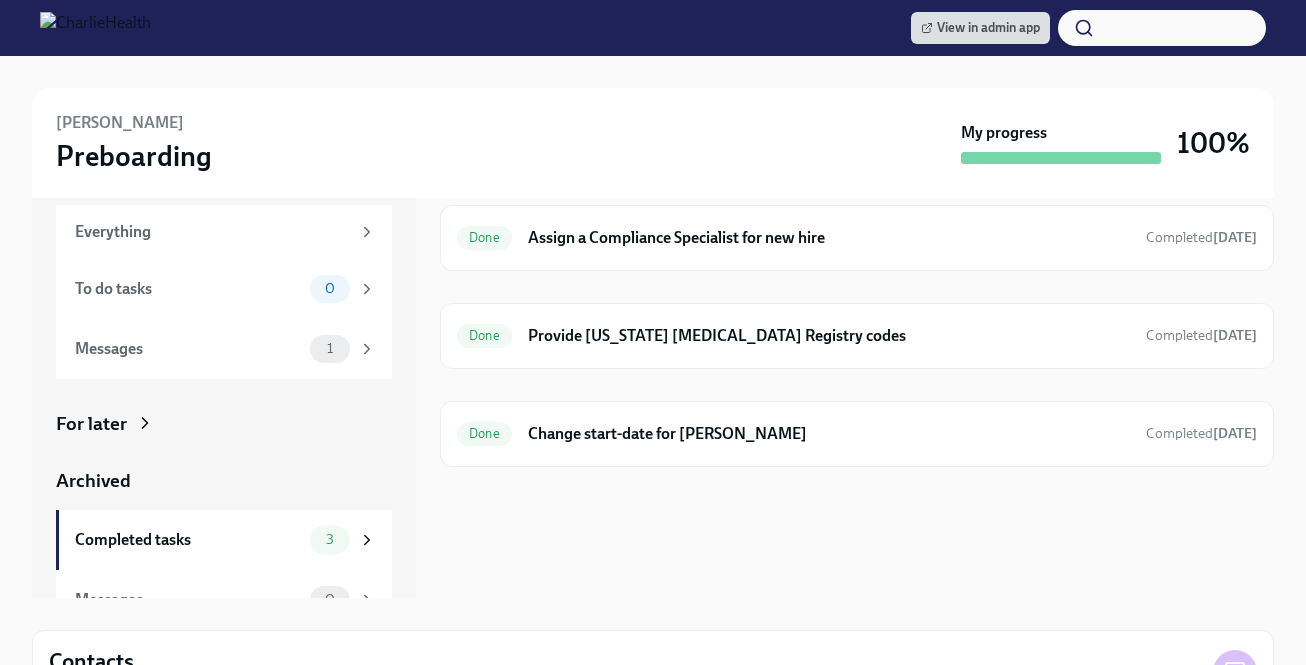 scroll, scrollTop: 0, scrollLeft: 0, axis: both 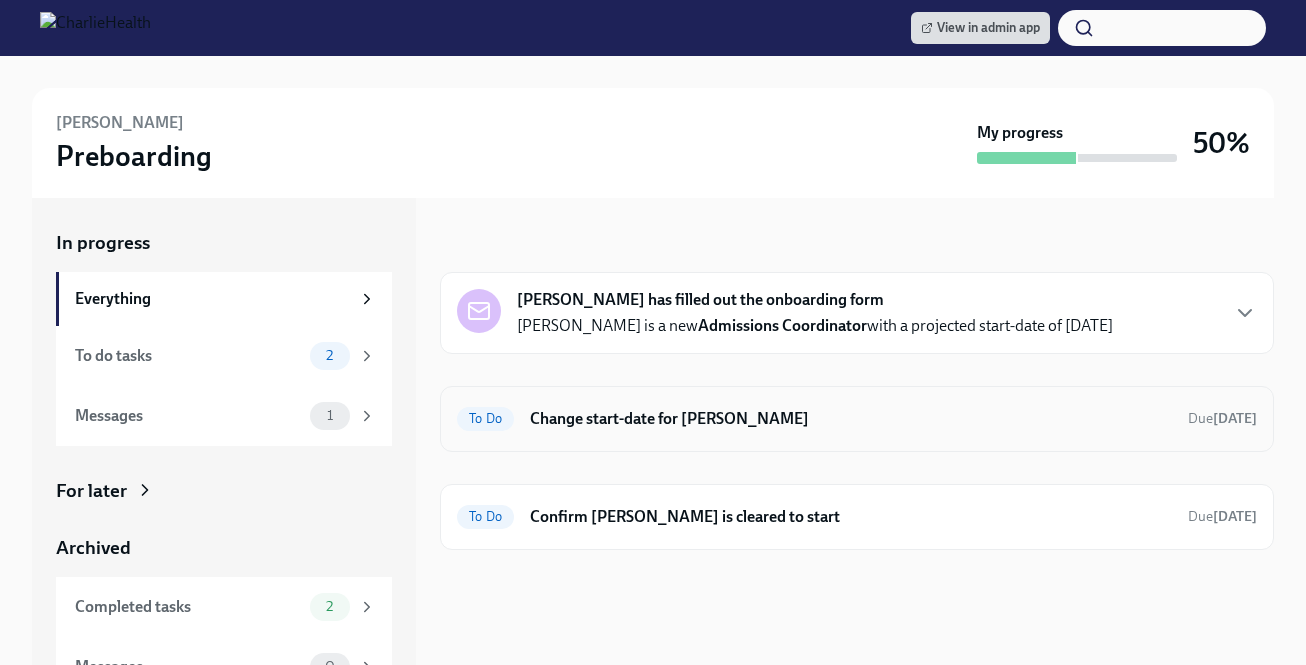 click on "Change start-date for [PERSON_NAME]" at bounding box center [851, 419] 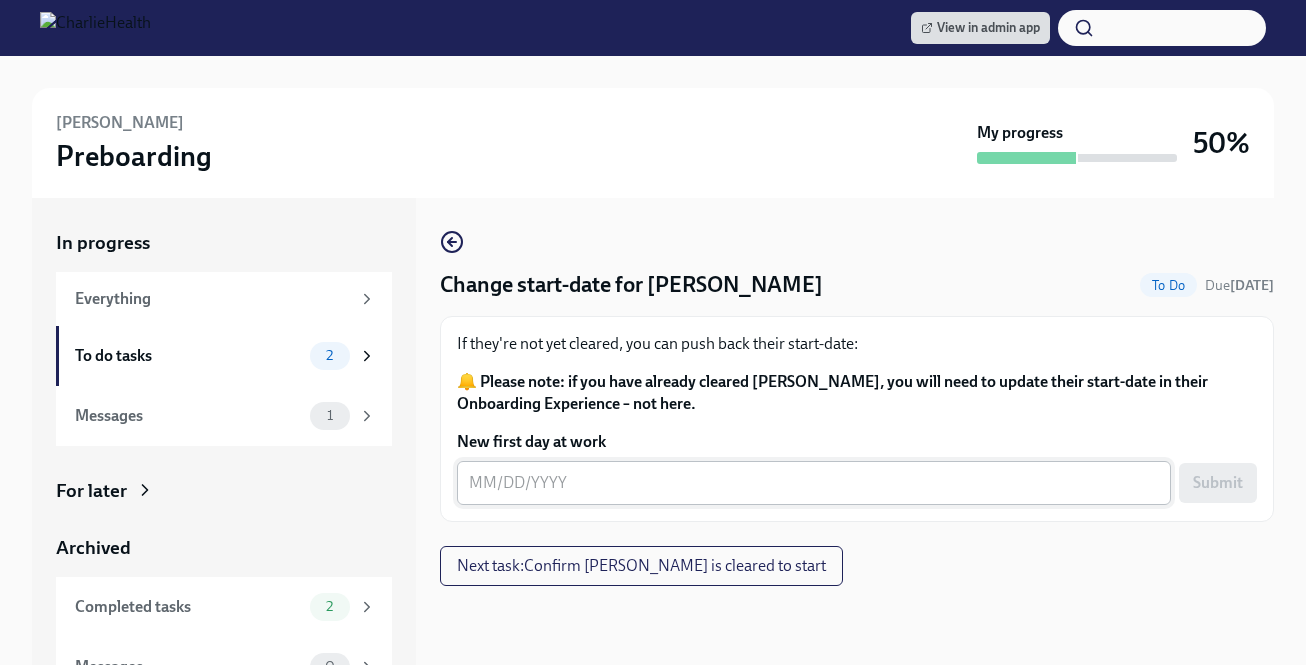 click on "New first day at work" at bounding box center (814, 483) 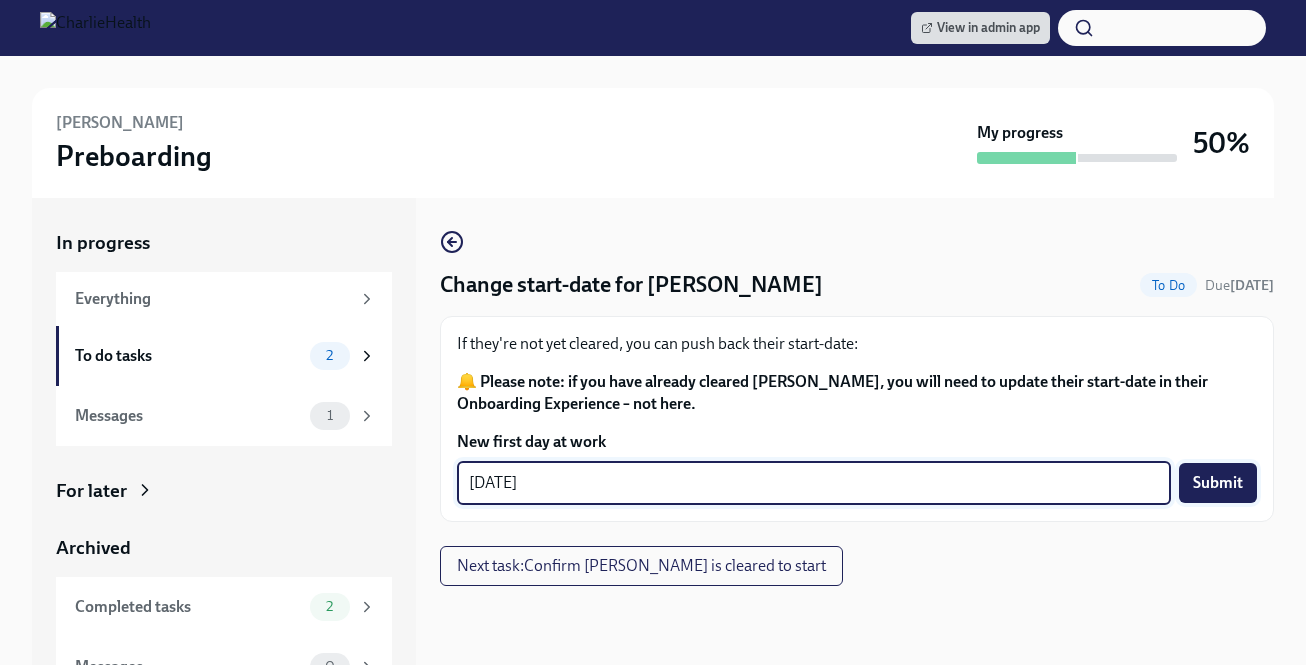 type on "[DATE]" 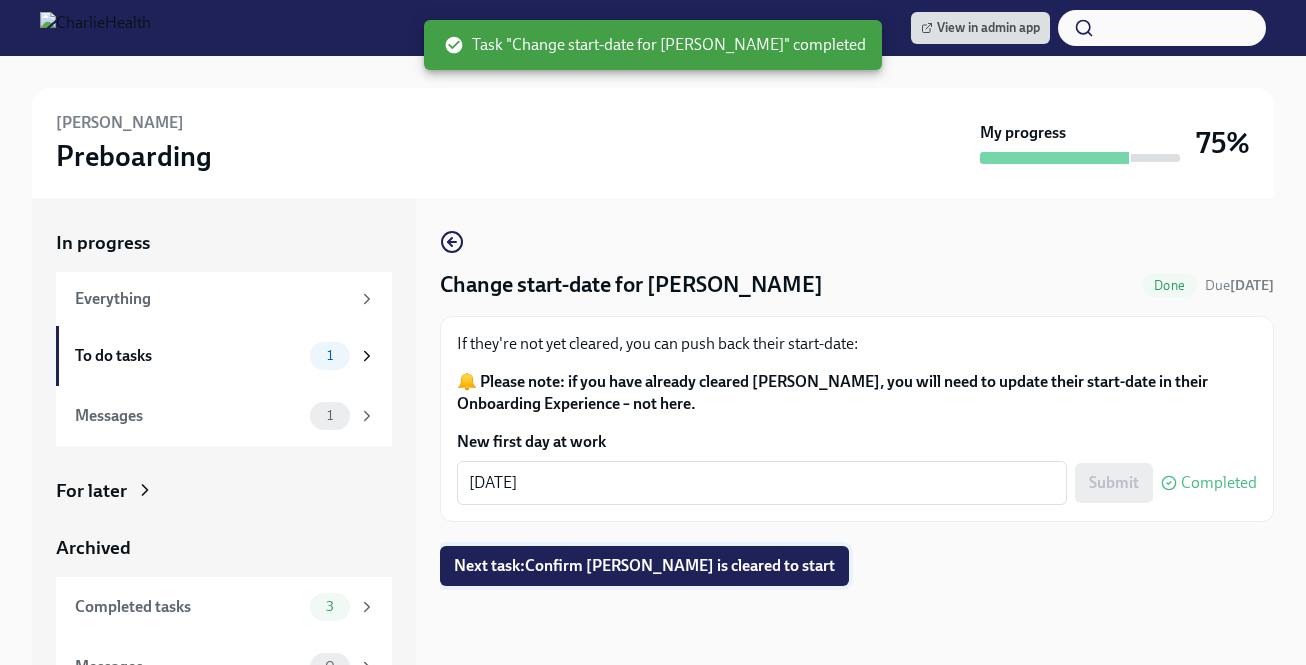 click on "Next task :  Confirm Jon Rollins is cleared to start" at bounding box center (644, 566) 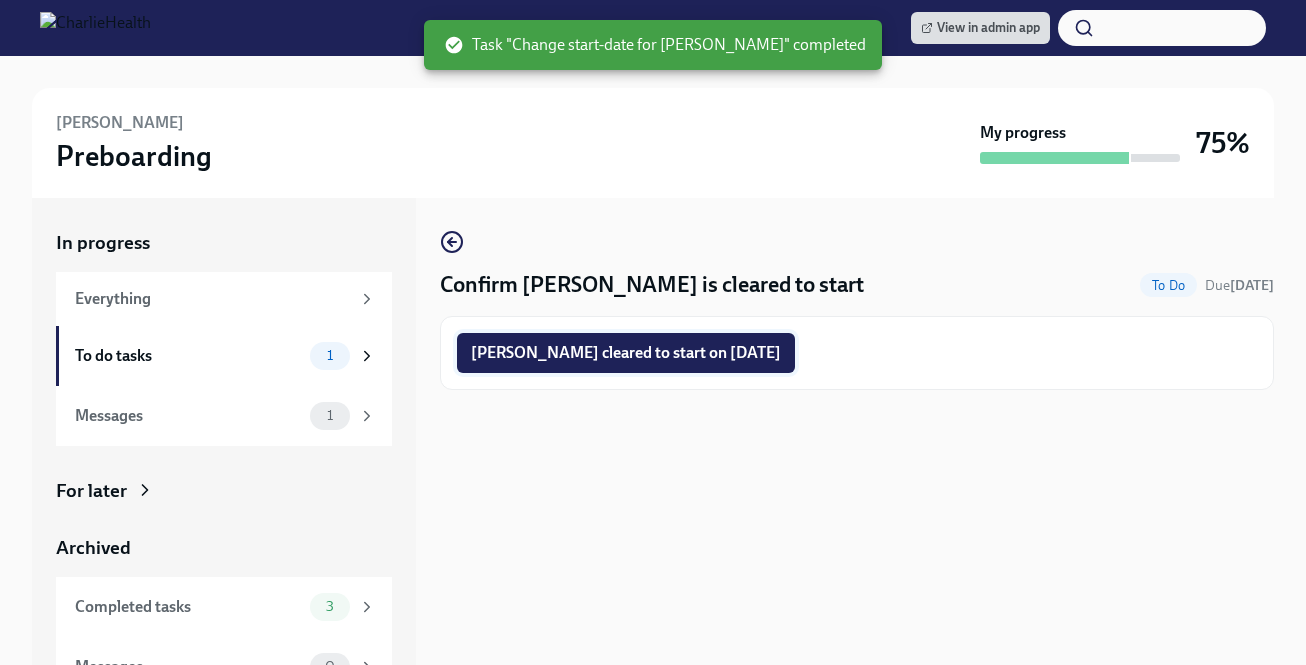 click on "Jon Rollins cleared to start on 07/28/2025" at bounding box center (626, 353) 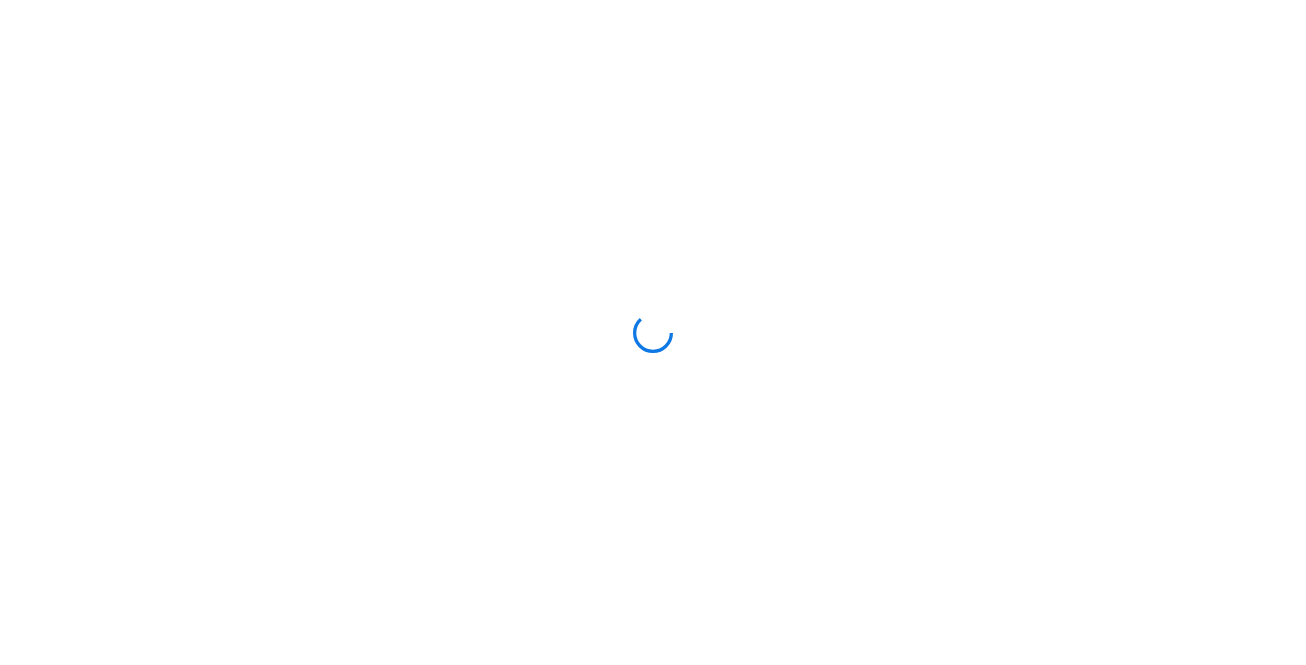 scroll, scrollTop: 0, scrollLeft: 0, axis: both 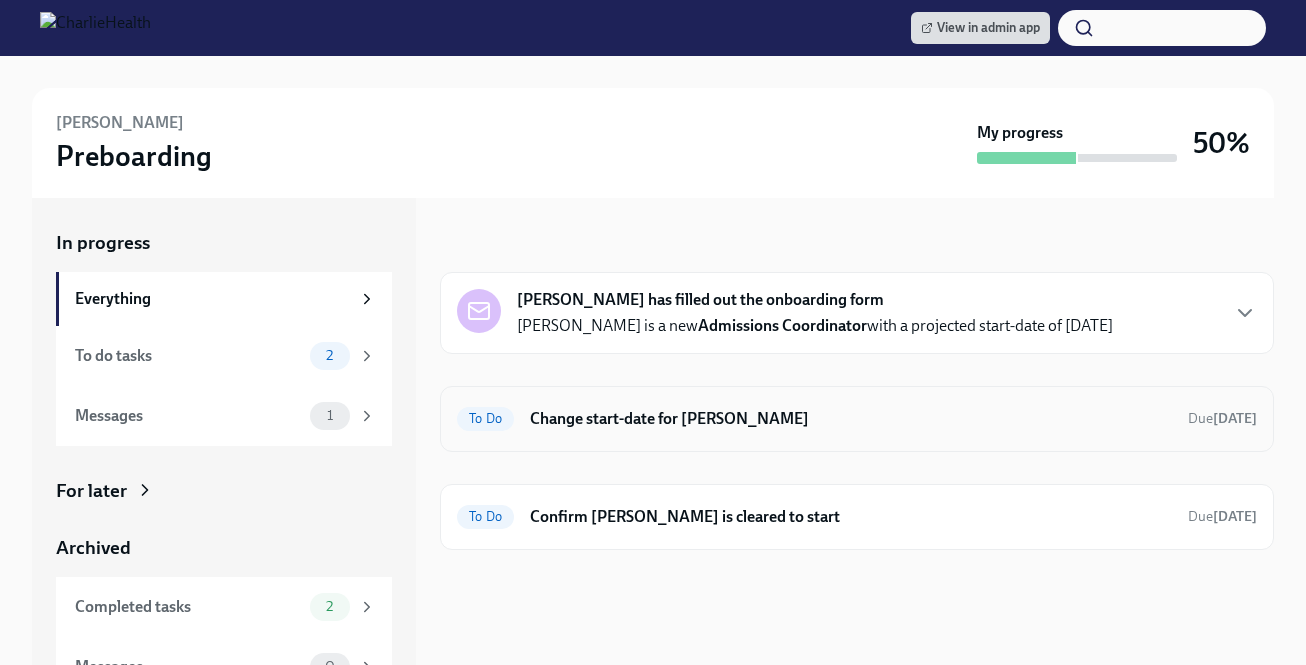 click on "Change start-date for [PERSON_NAME]" at bounding box center (851, 419) 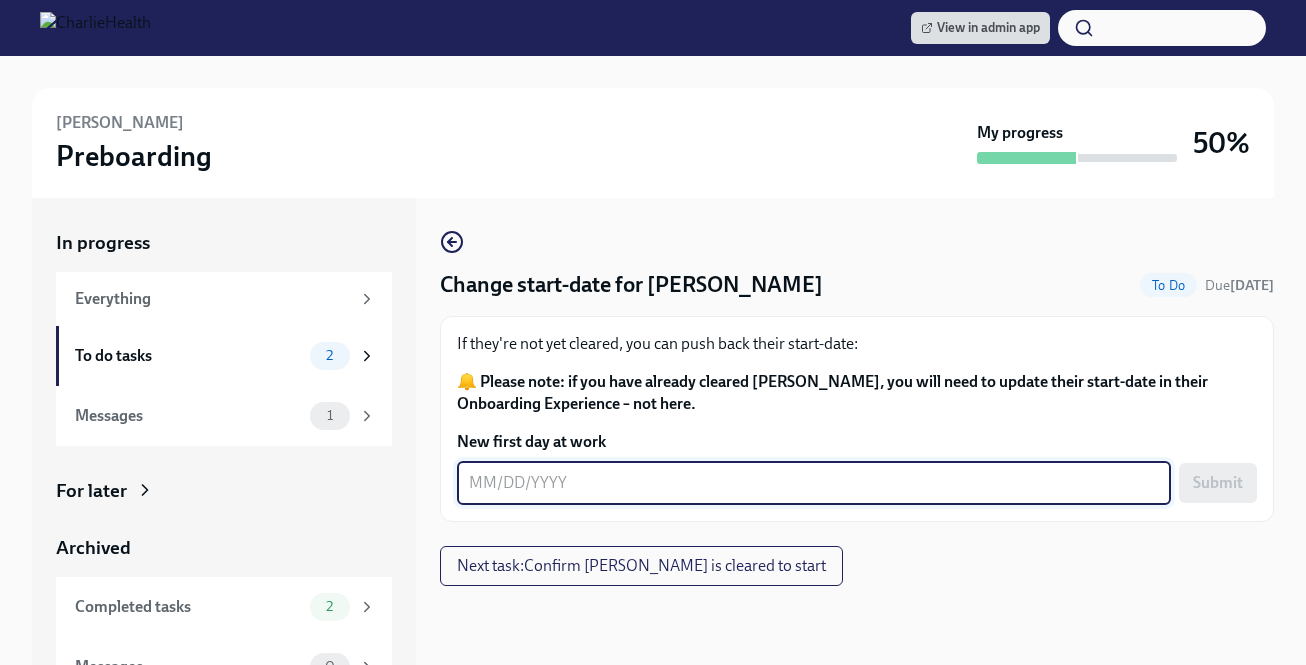 click on "New first day at work" at bounding box center [814, 483] 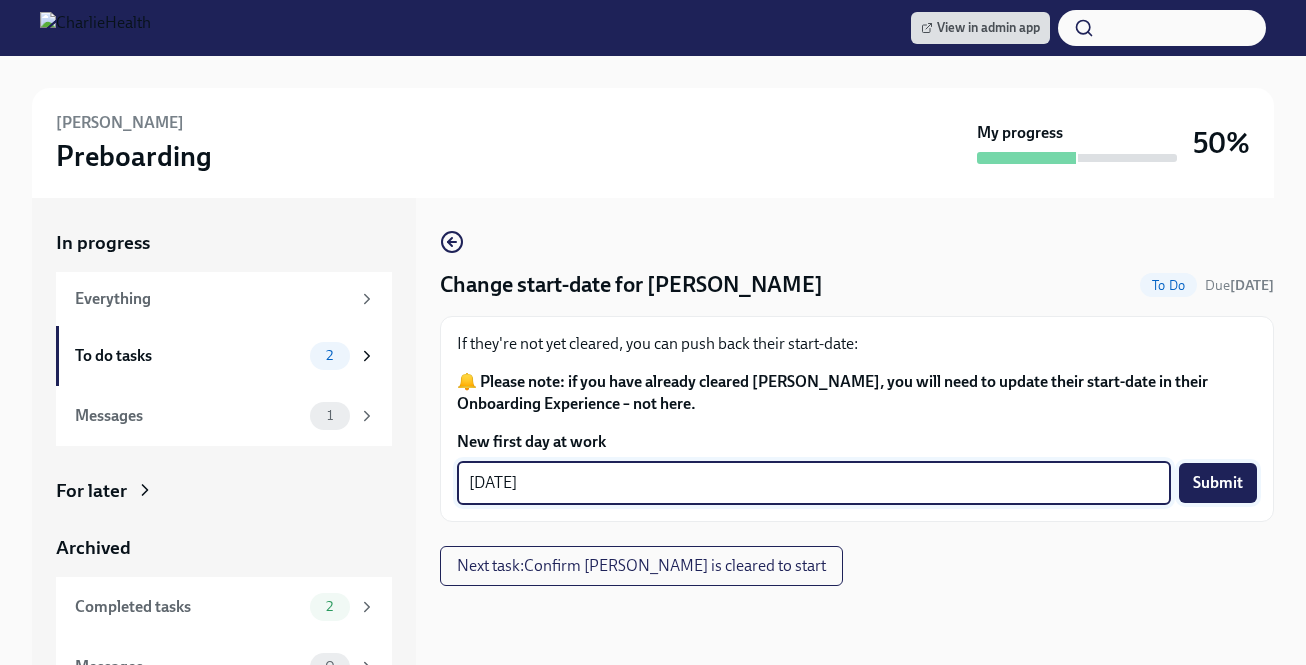 type on "[DATE]" 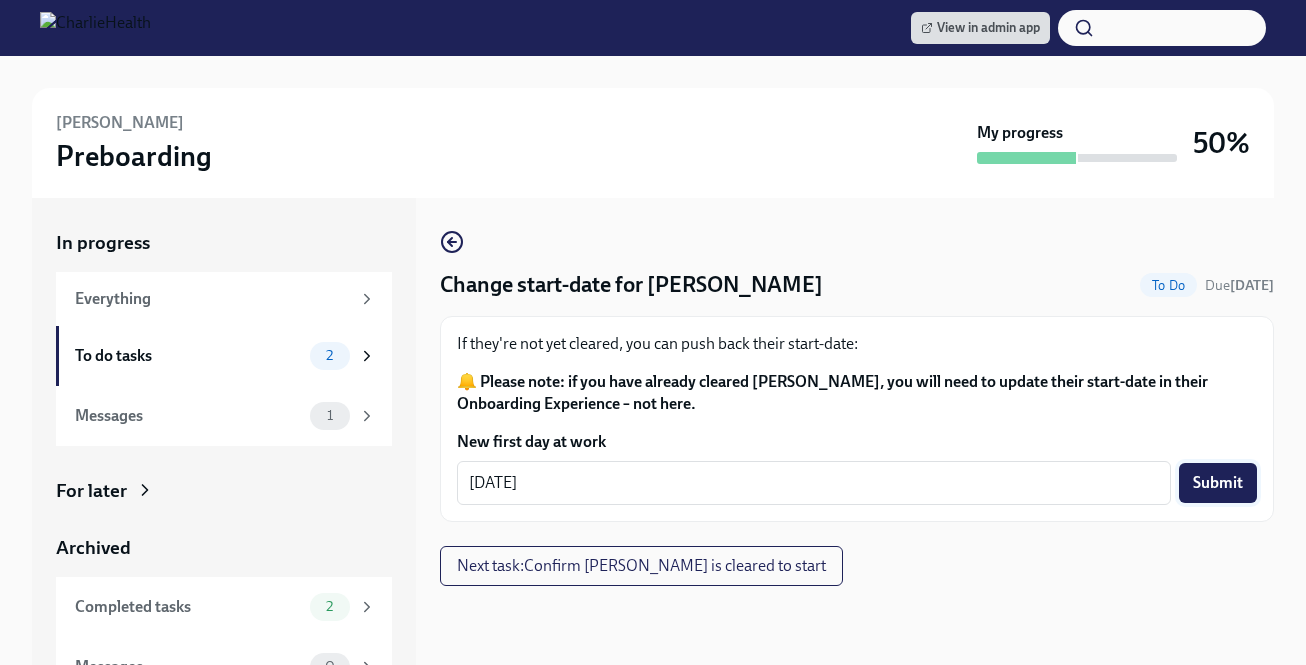 click on "Submit" at bounding box center (1218, 483) 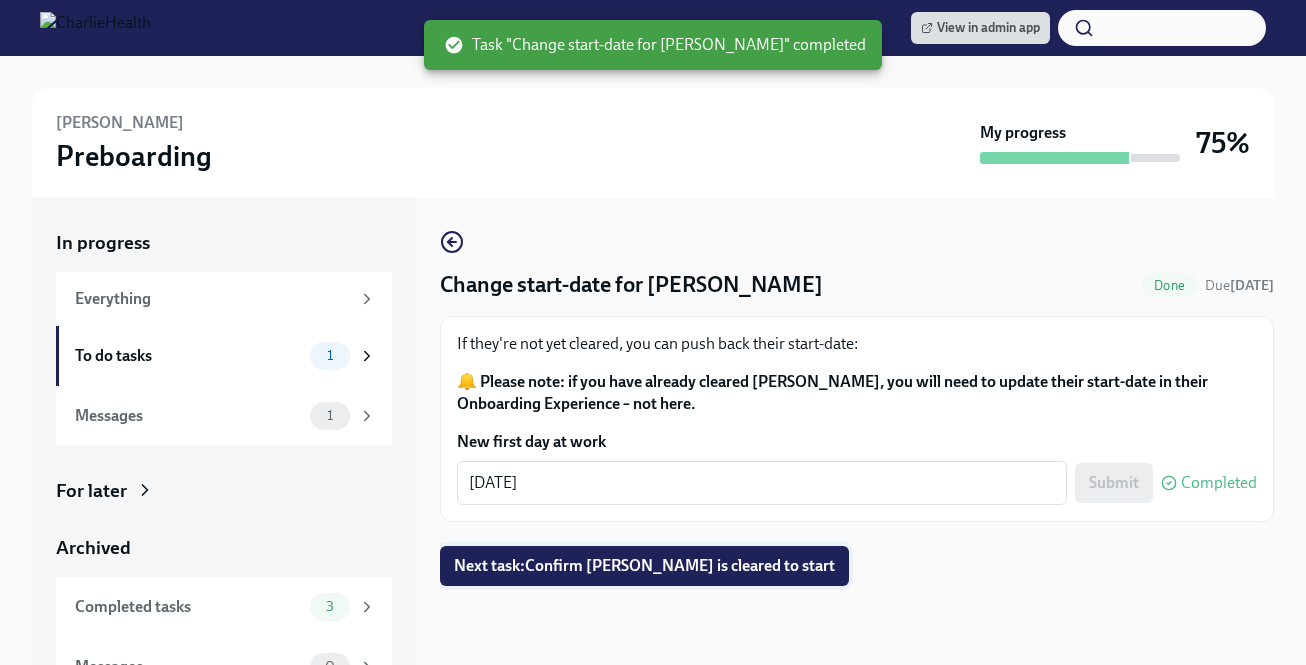 click on "Next task :  Confirm Andrew Neumann is cleared to start" at bounding box center [644, 566] 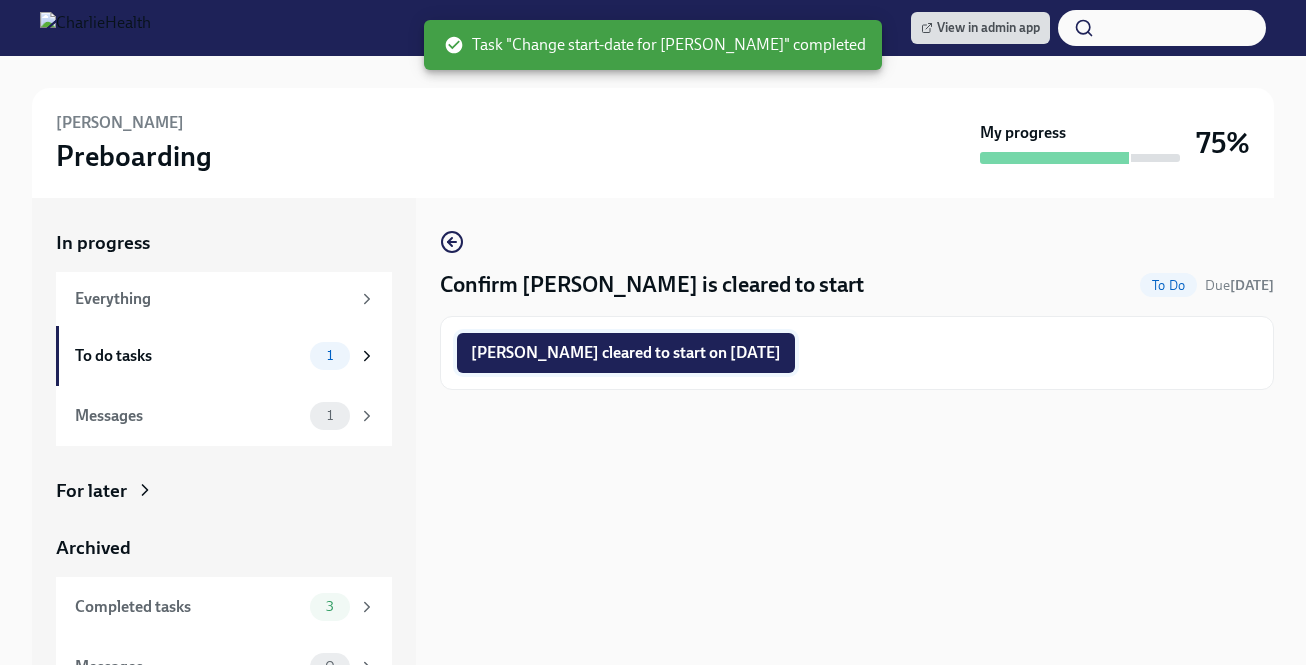 click on "Andrew Neumann cleared to start on 07/28/2025" at bounding box center (626, 353) 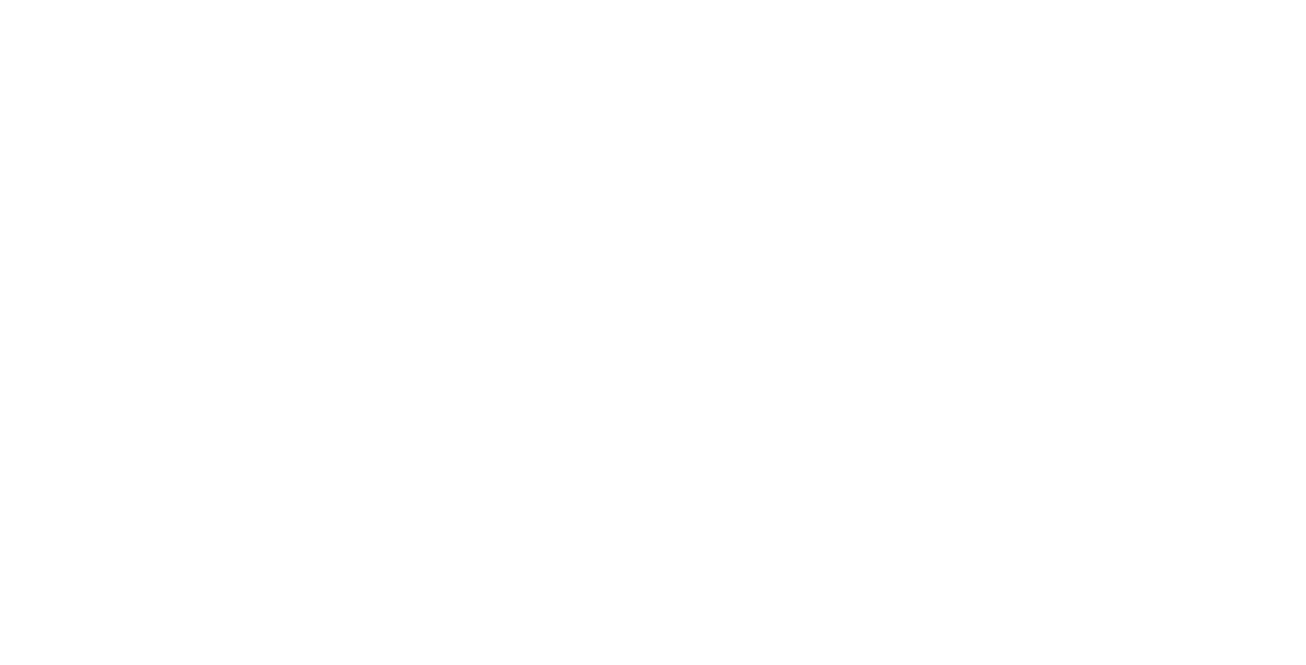scroll, scrollTop: 0, scrollLeft: 0, axis: both 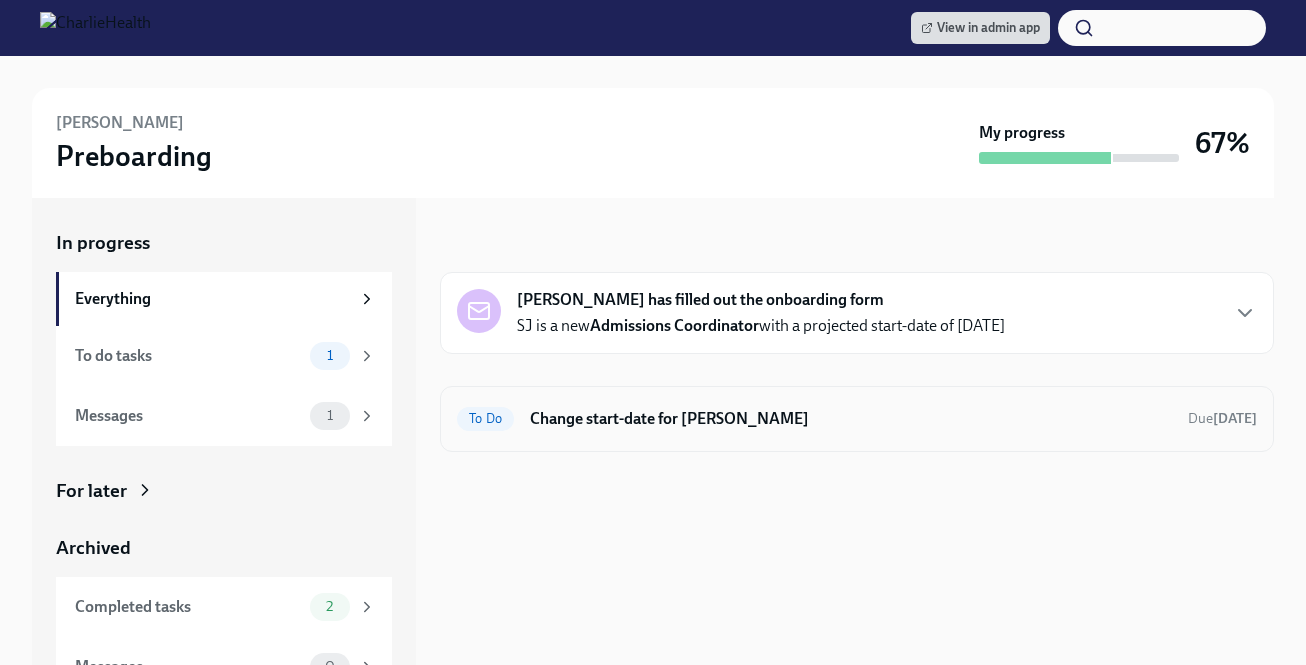 click on "Change start-date for [PERSON_NAME]" at bounding box center (851, 419) 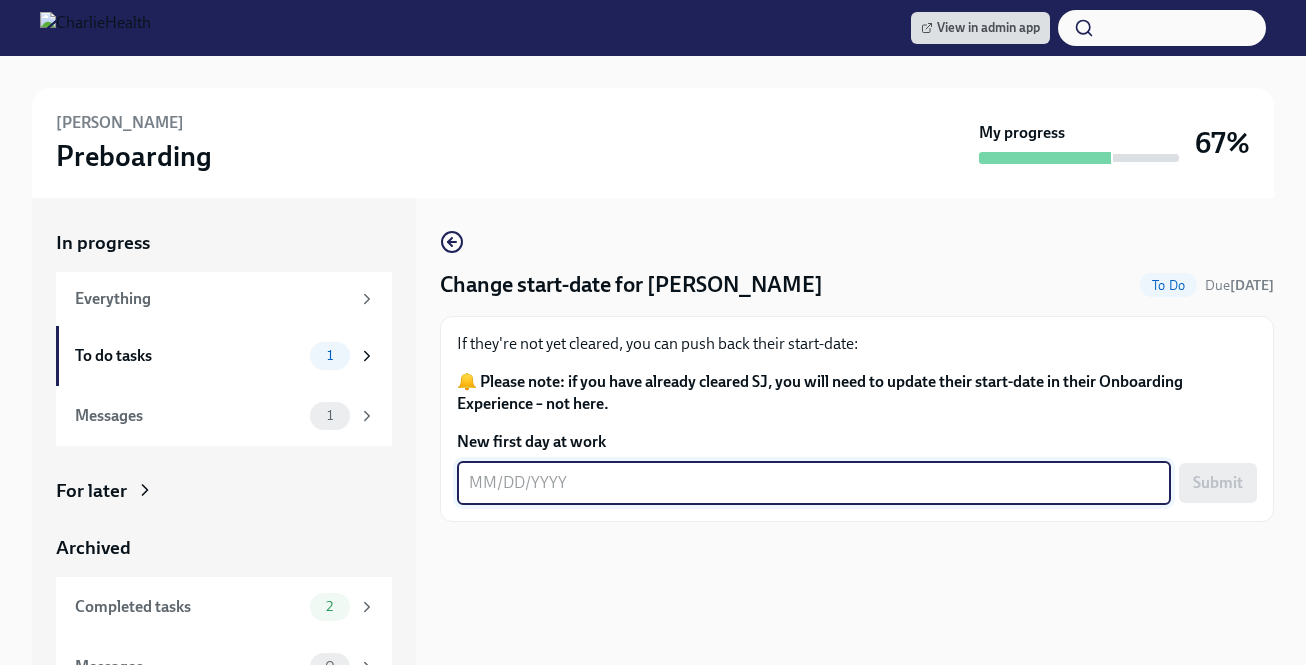 click on "New first day at work" at bounding box center (814, 483) 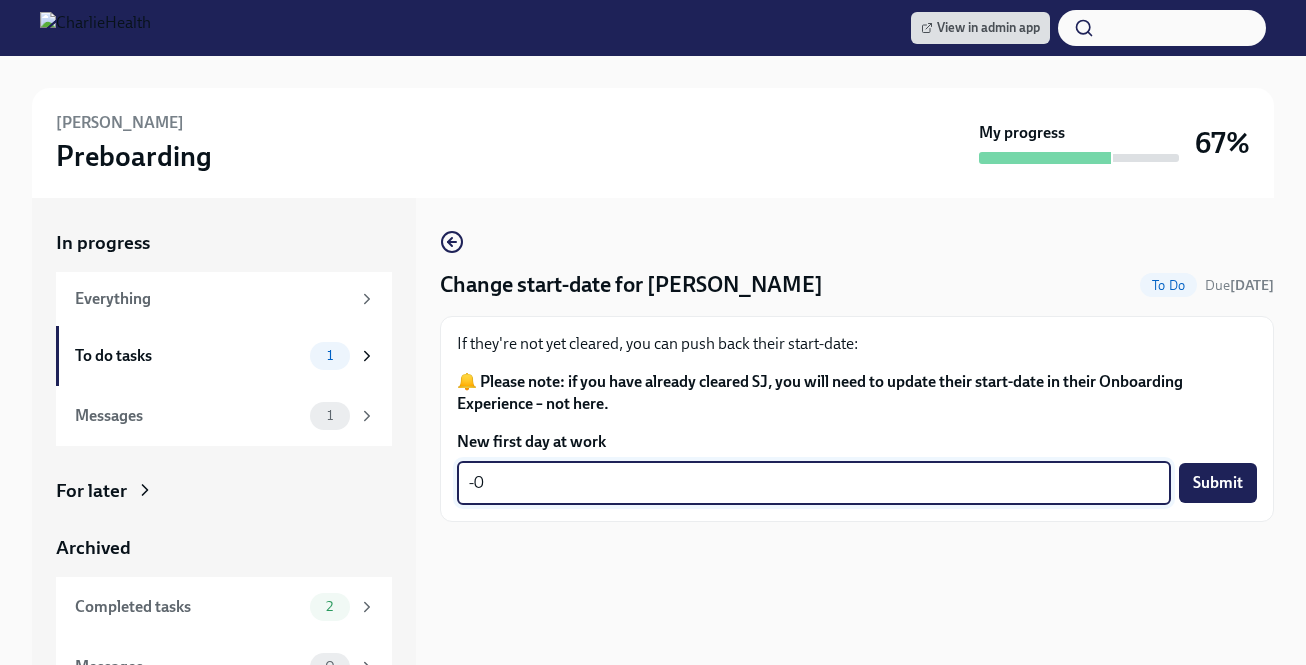 type on "-" 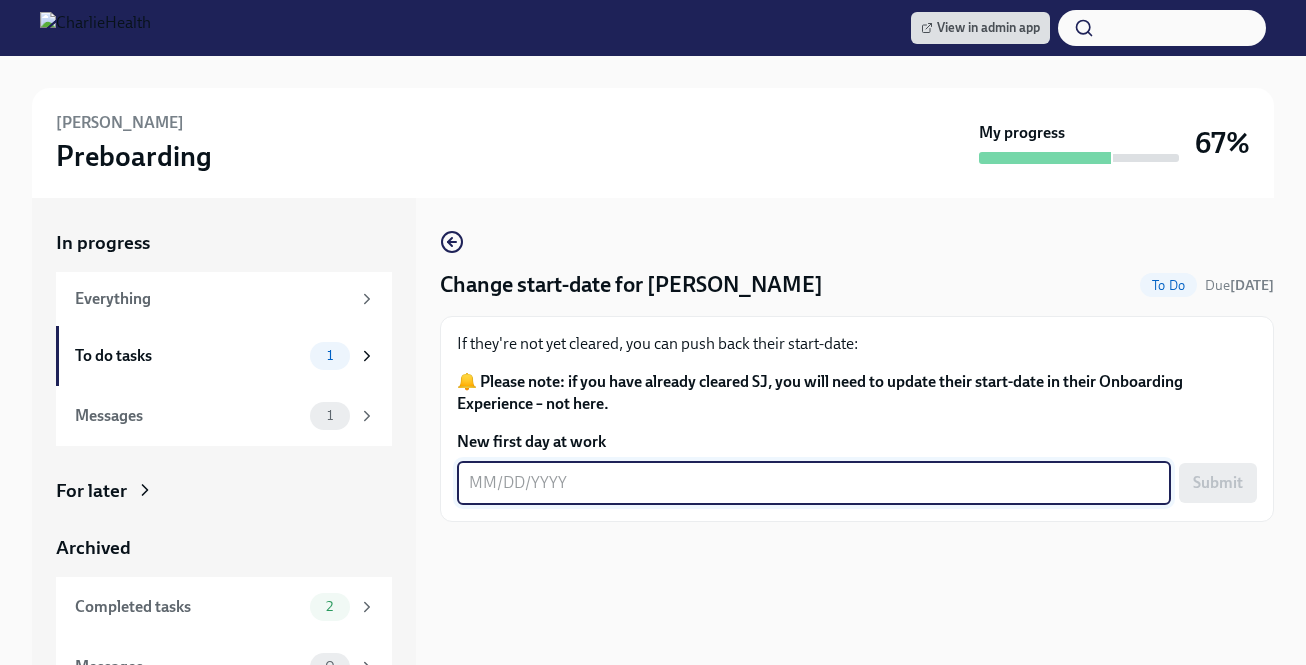 type on "-" 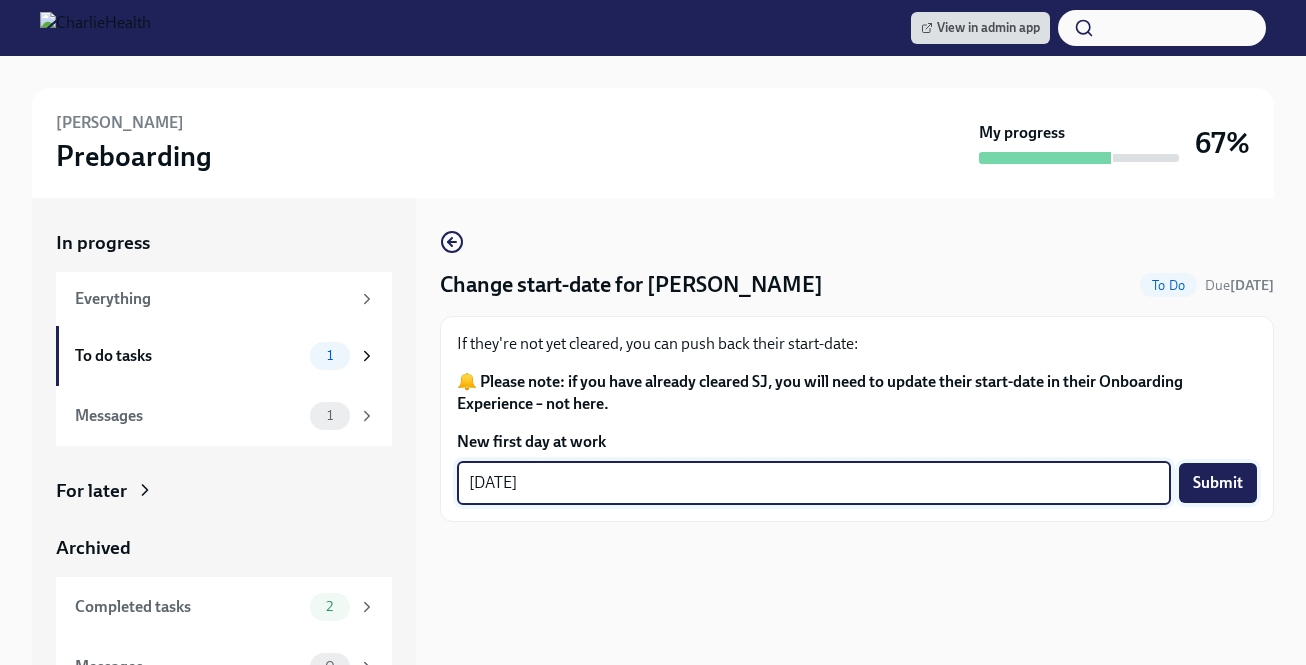 type on "[DATE]" 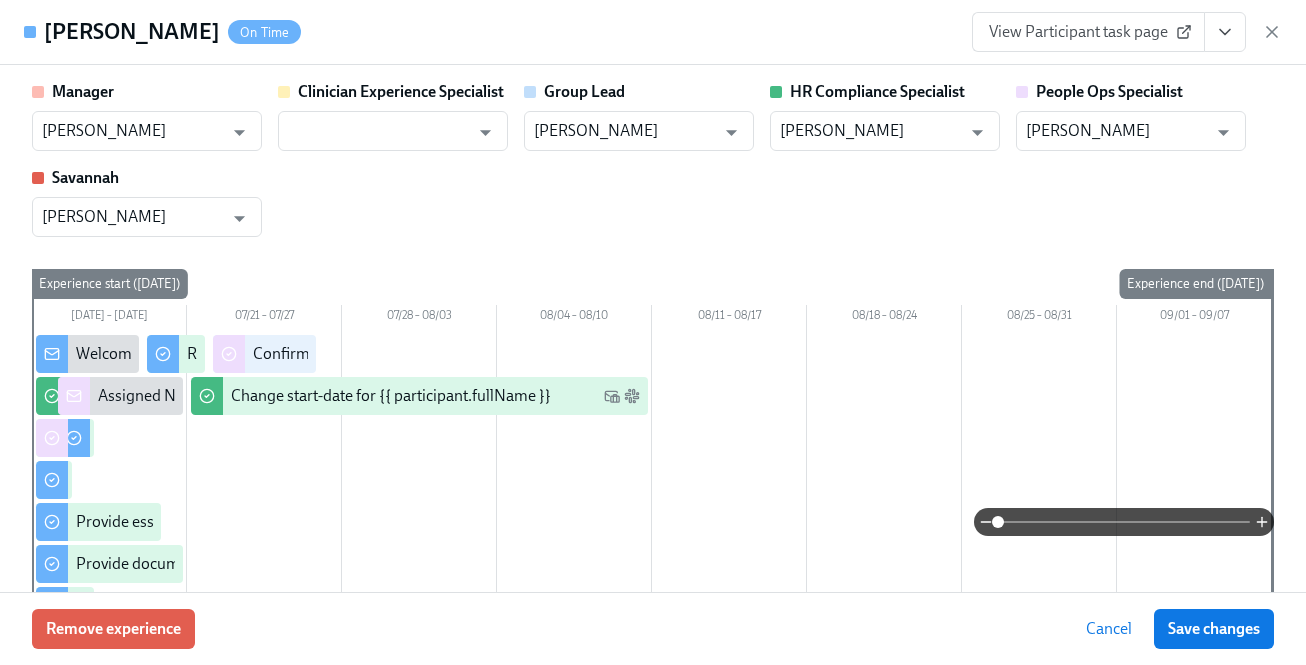 scroll, scrollTop: 2099, scrollLeft: 0, axis: vertical 